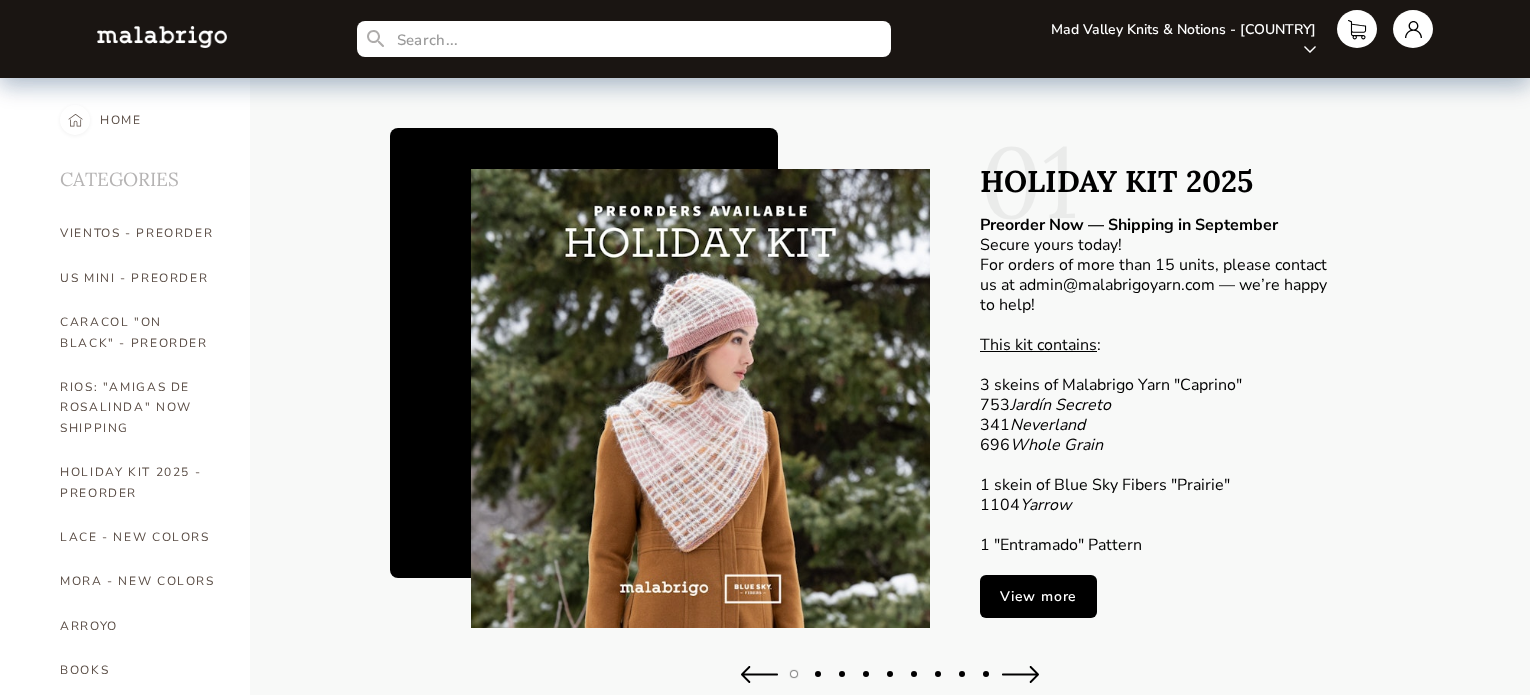 scroll, scrollTop: 0, scrollLeft: 0, axis: both 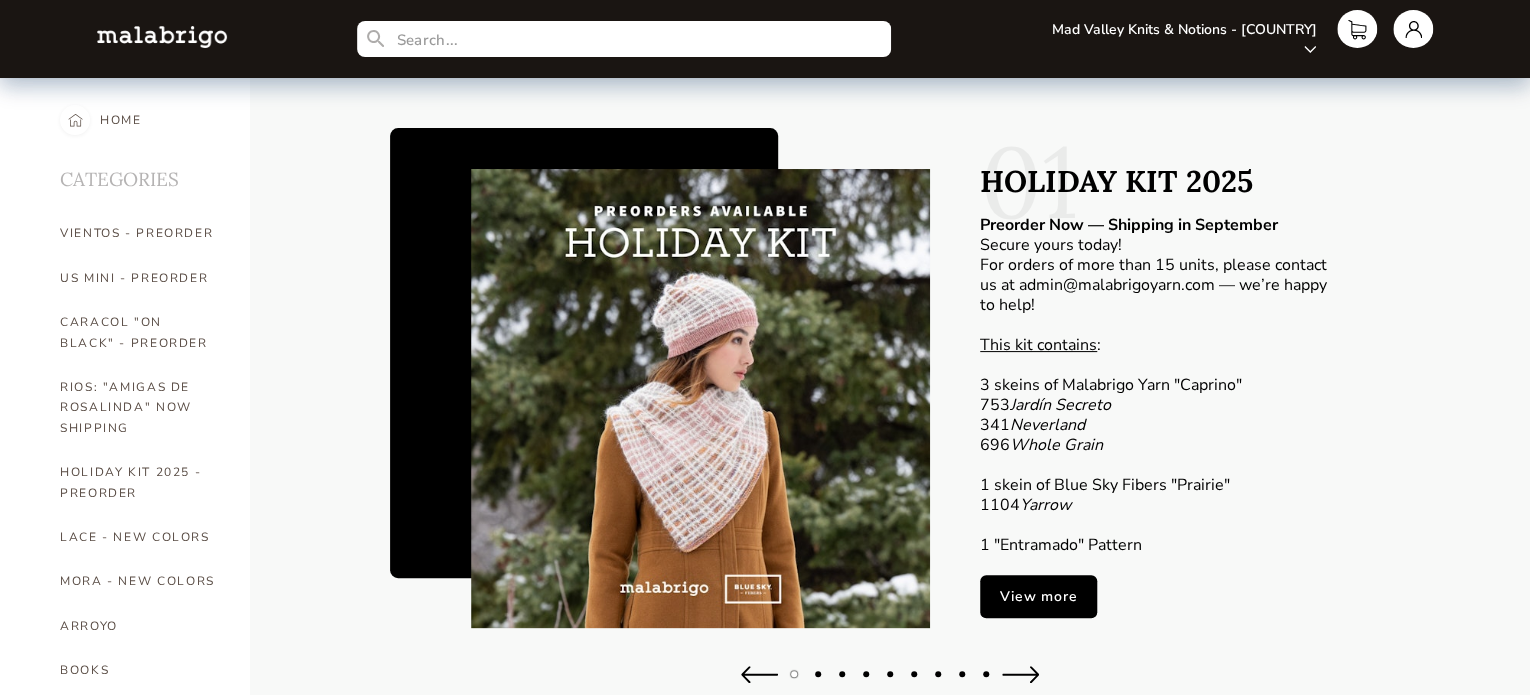 click on "Mad Valley Knits & Notions - [COUNTRY]" at bounding box center [1181, 39] 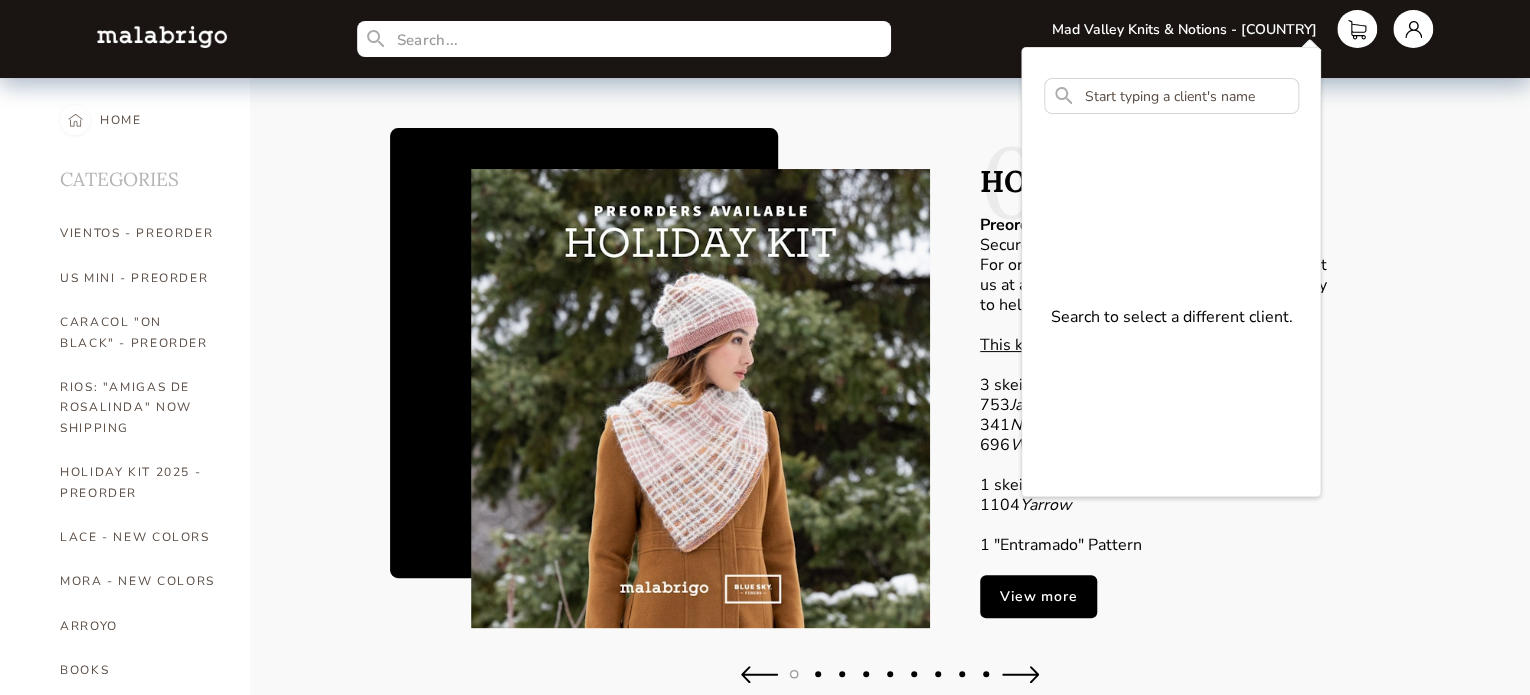 click at bounding box center (1172, 96) 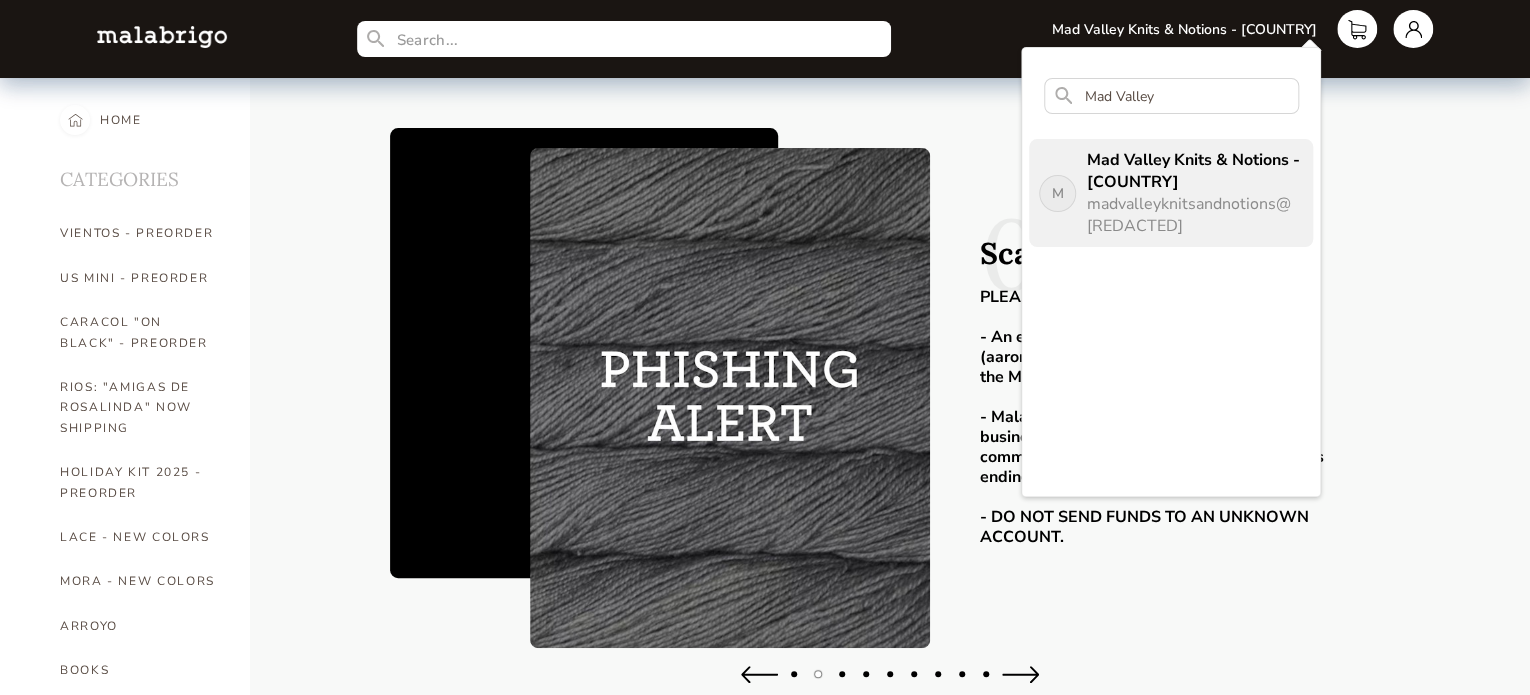 type on "Mad Valley" 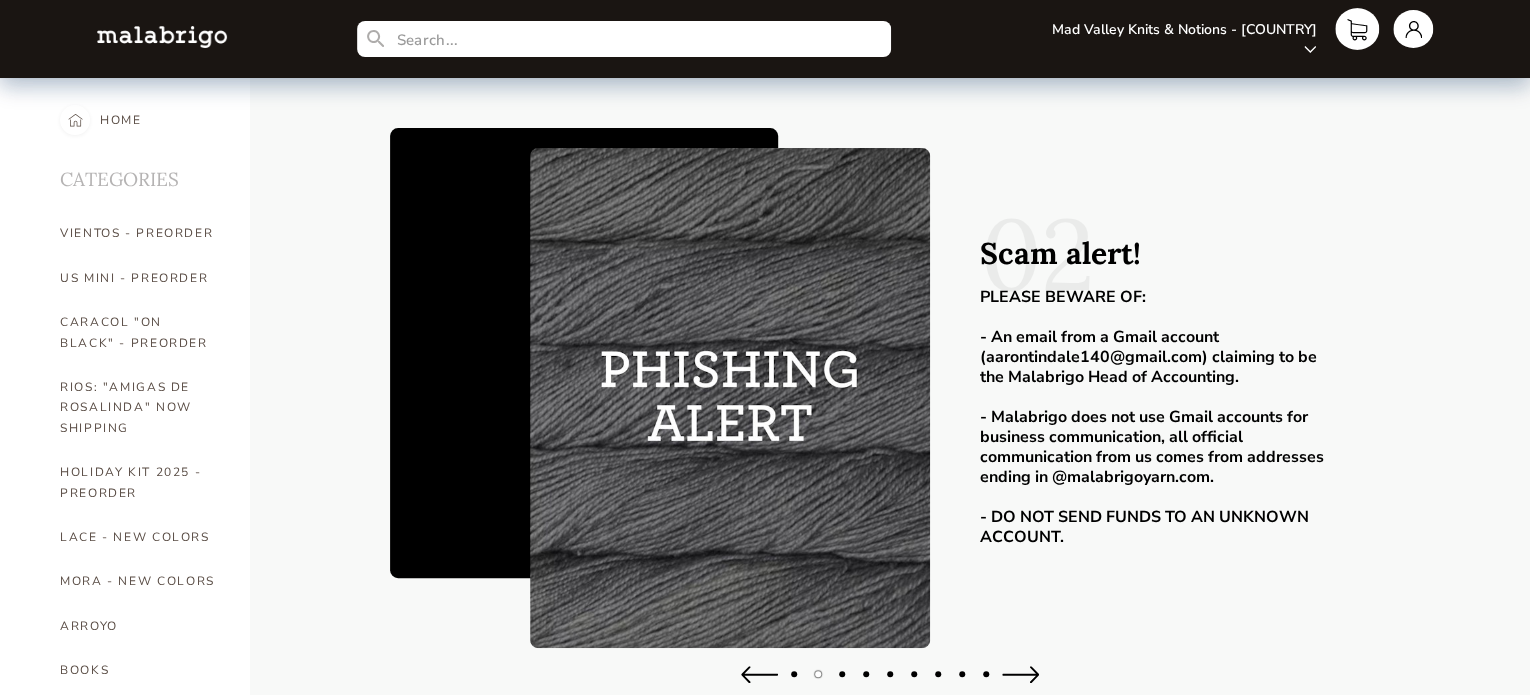 click at bounding box center (1357, 29) 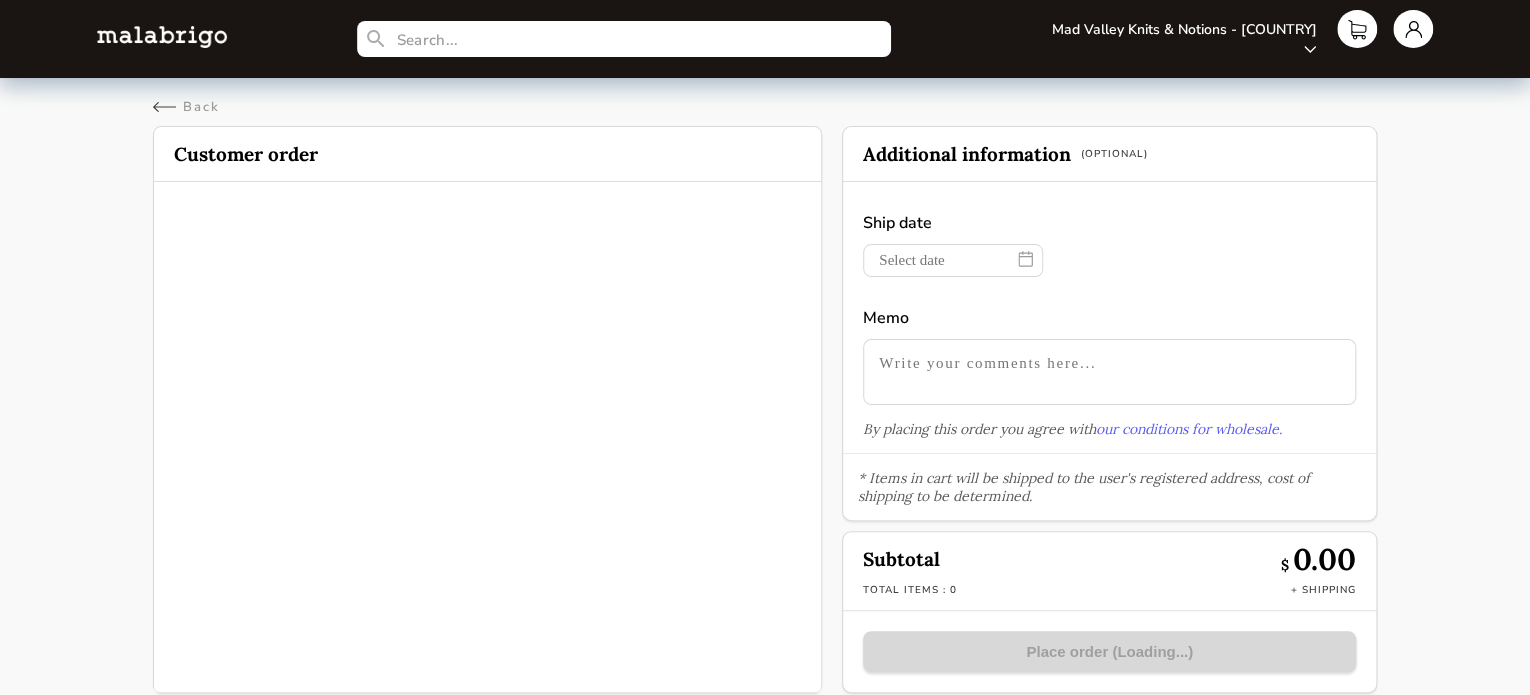 click on "Mad Valley Knits & Notions - [COUNTRY]" at bounding box center [1181, 39] 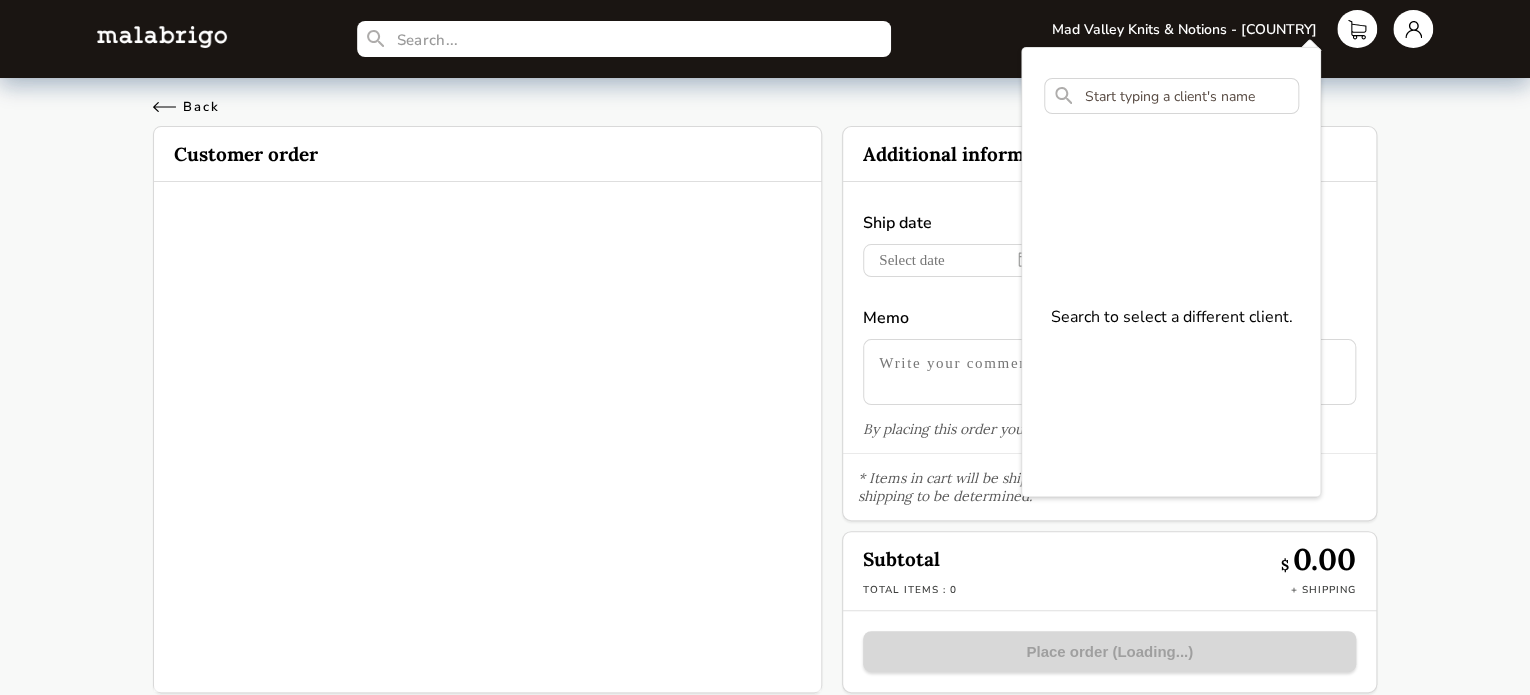 click on "Back" at bounding box center [186, 107] 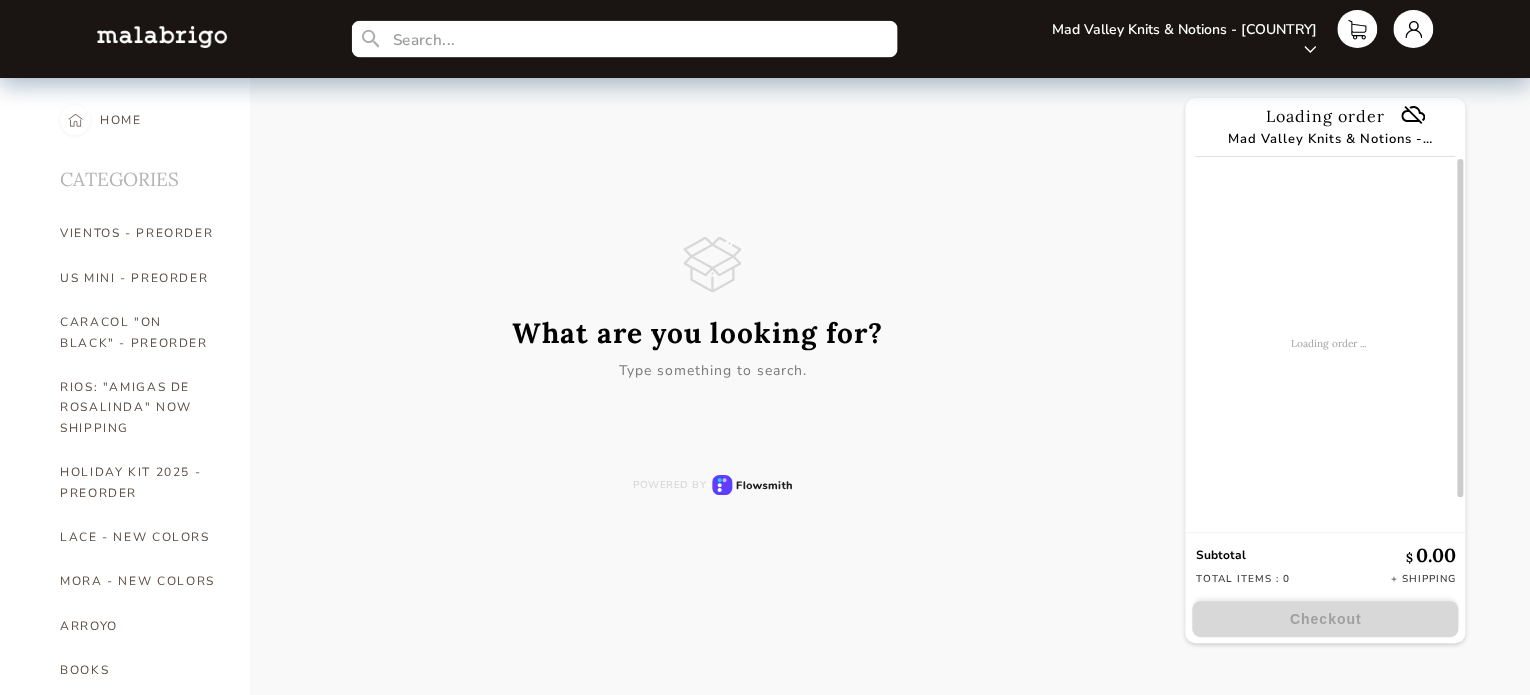 click at bounding box center [623, 39] 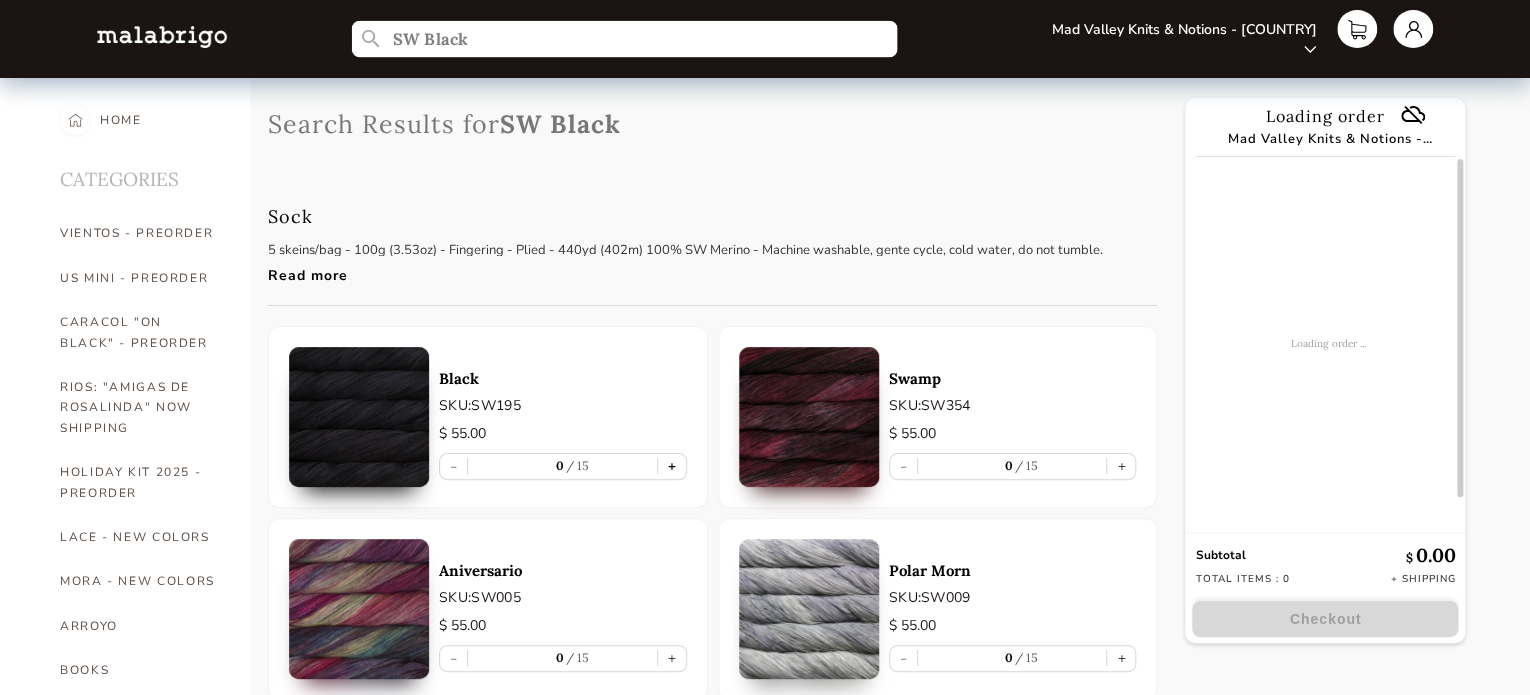 type on "SW Black" 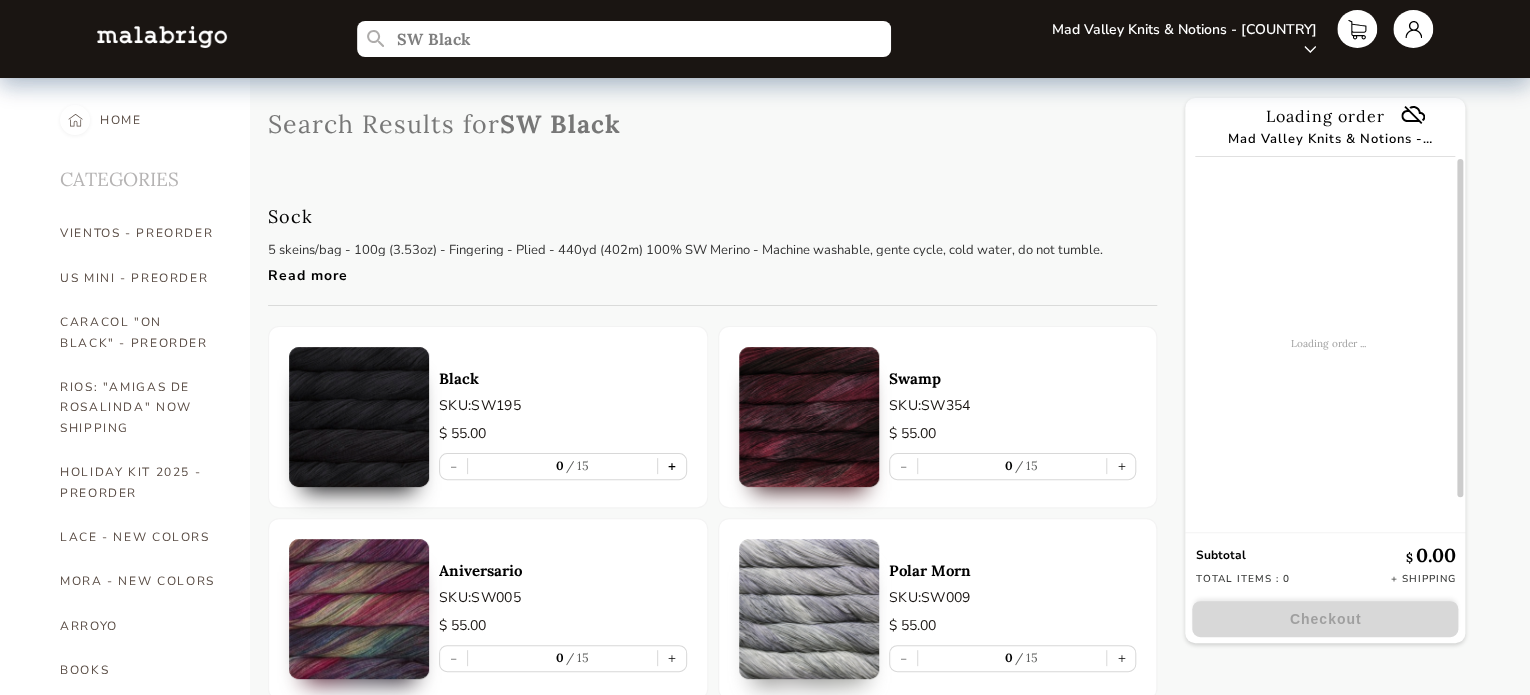 click on "+" at bounding box center [672, 466] 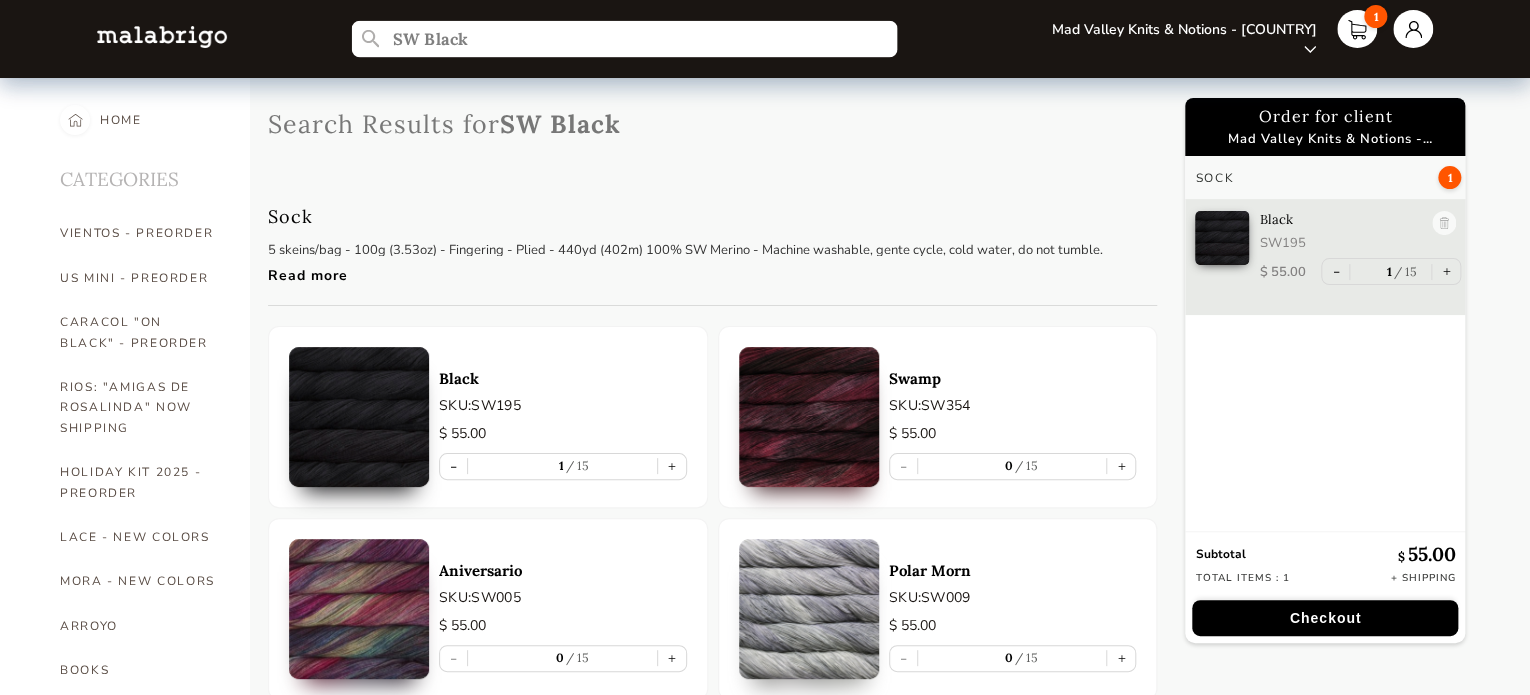click on "SW Black" at bounding box center [623, 39] 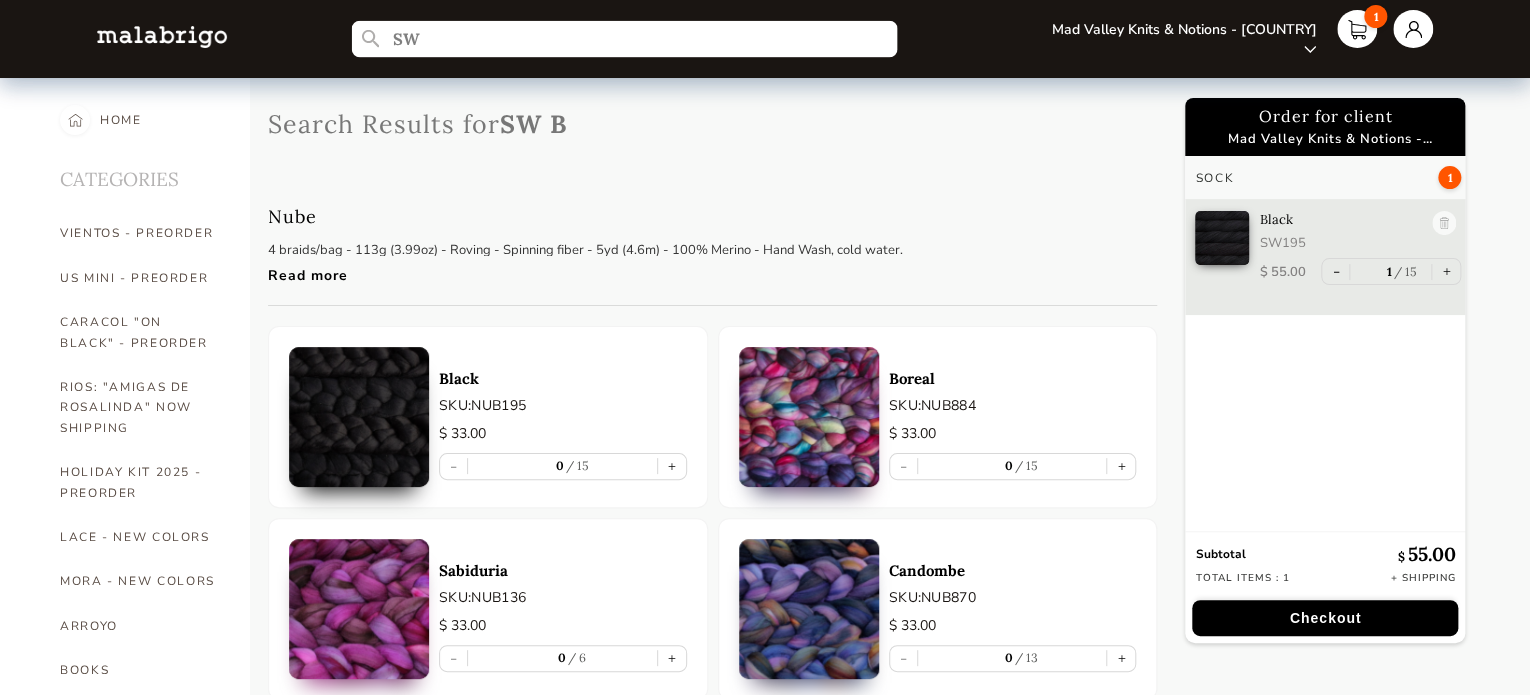 type on "S" 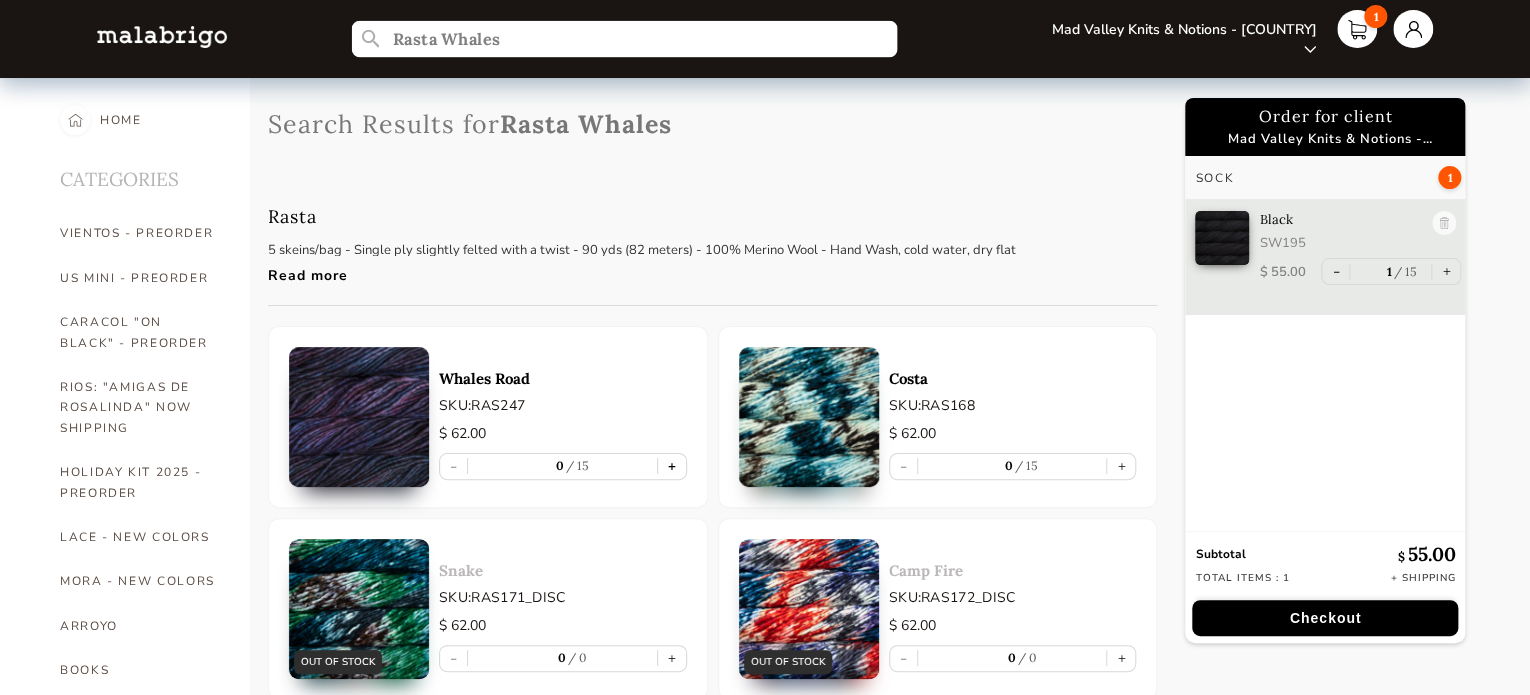 type on "Rasta Whales" 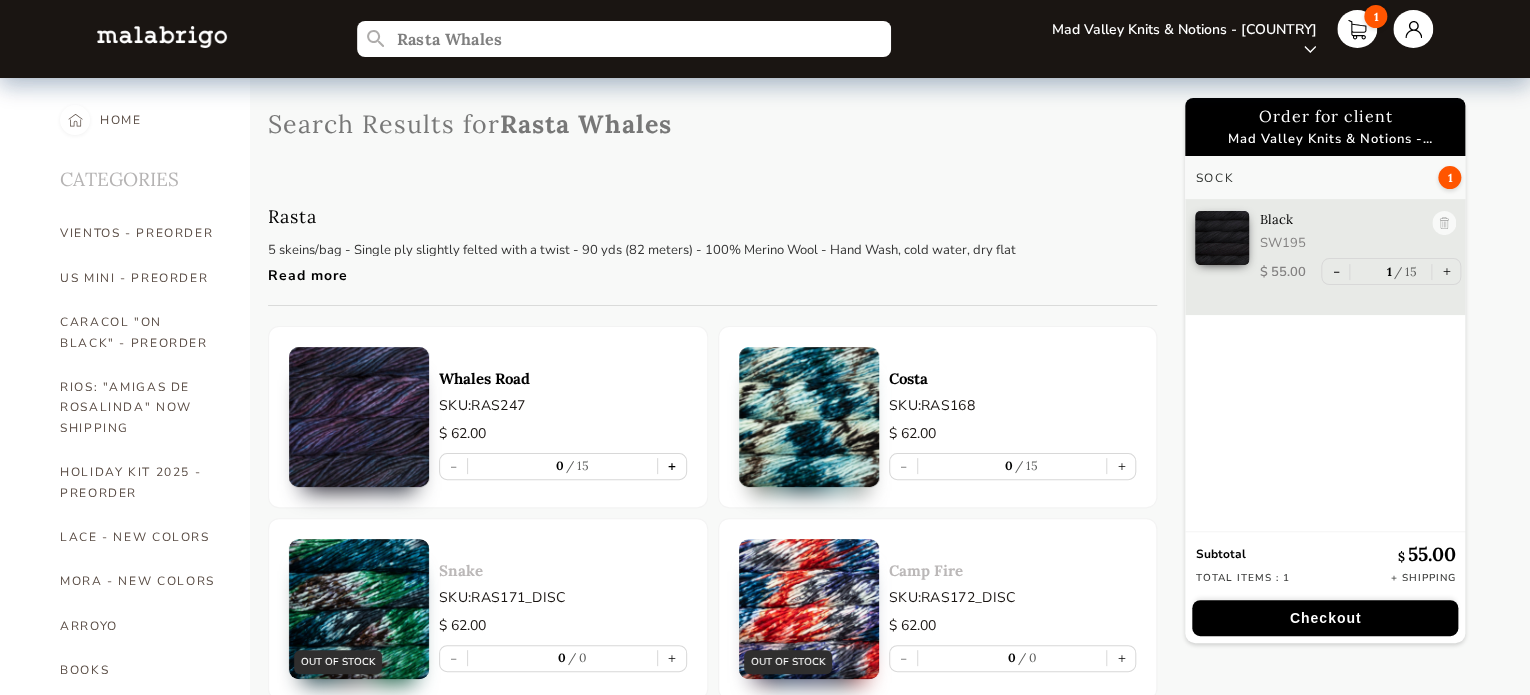 click on "+" at bounding box center (672, 466) 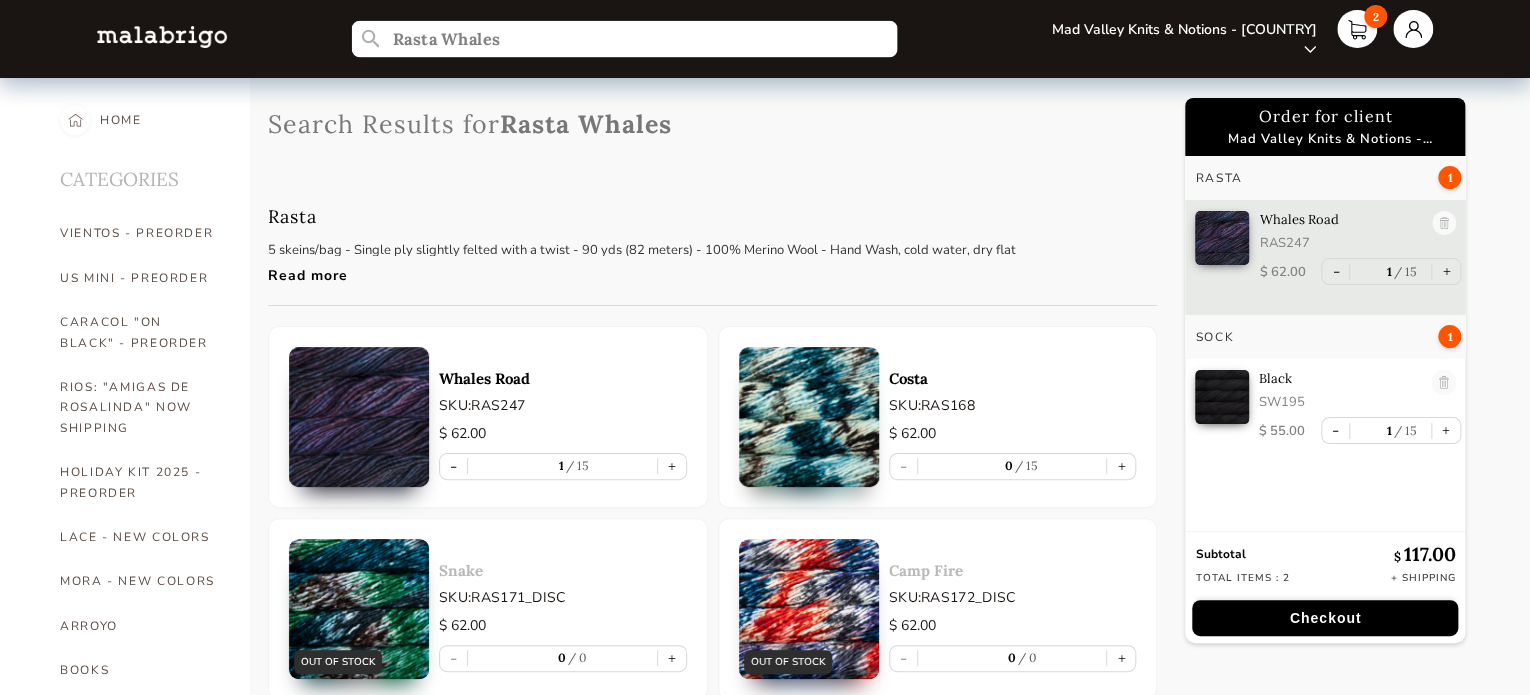 click on "Rasta Whales" at bounding box center [623, 39] 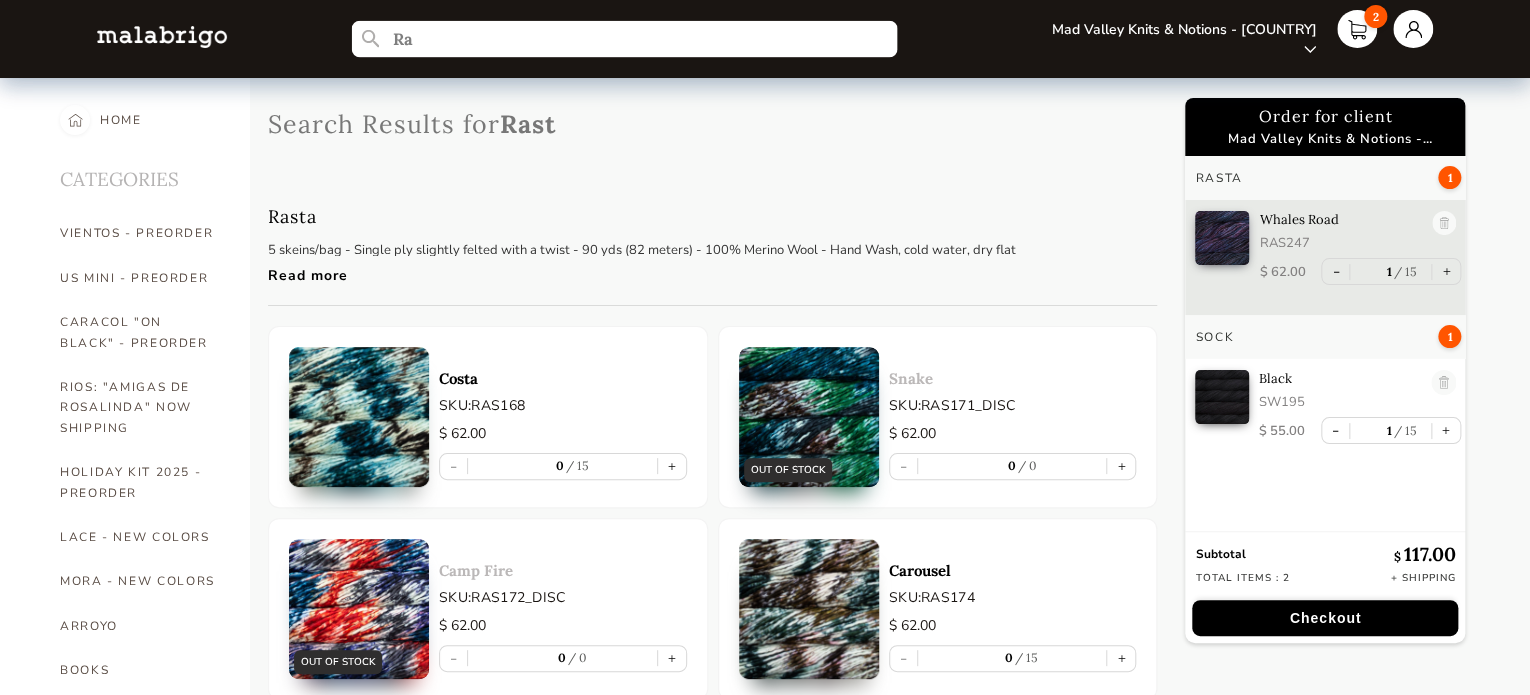 type on "R" 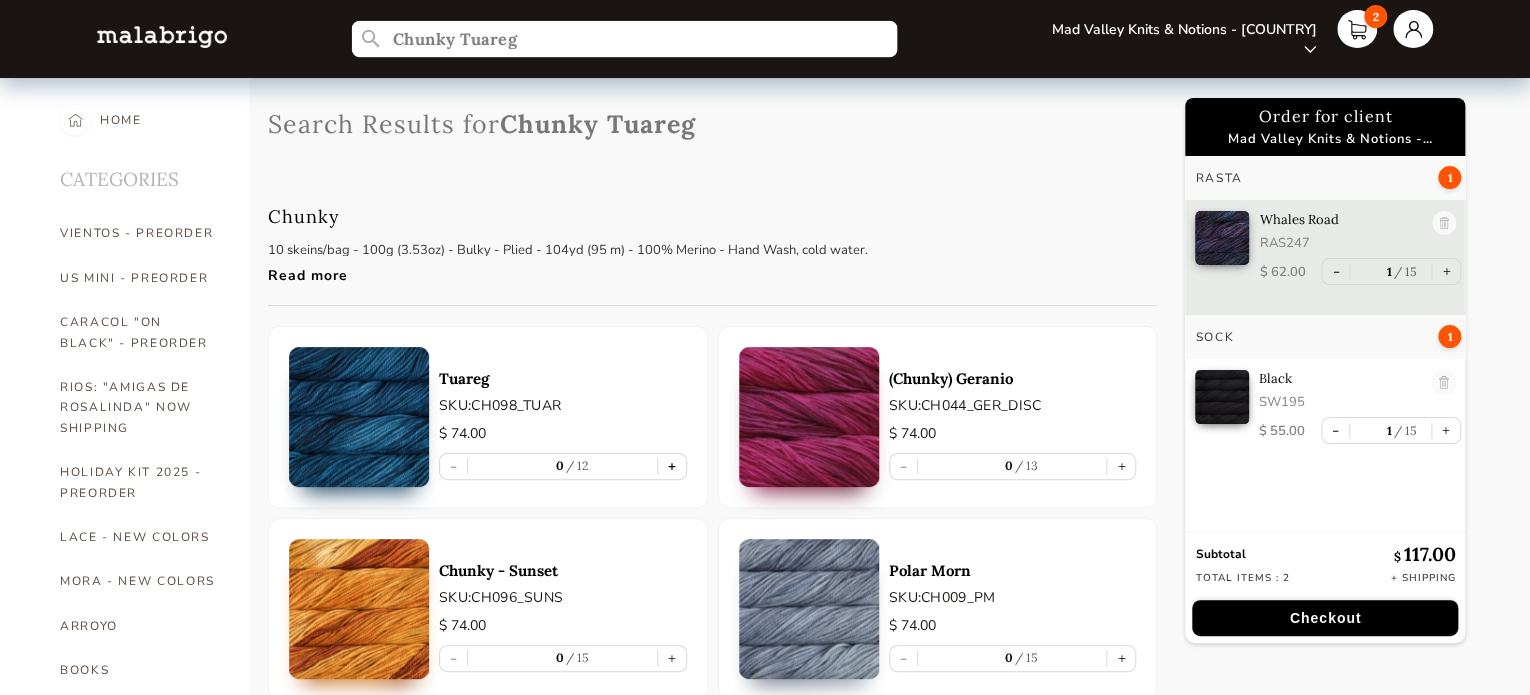 type on "Chunky Tuareg" 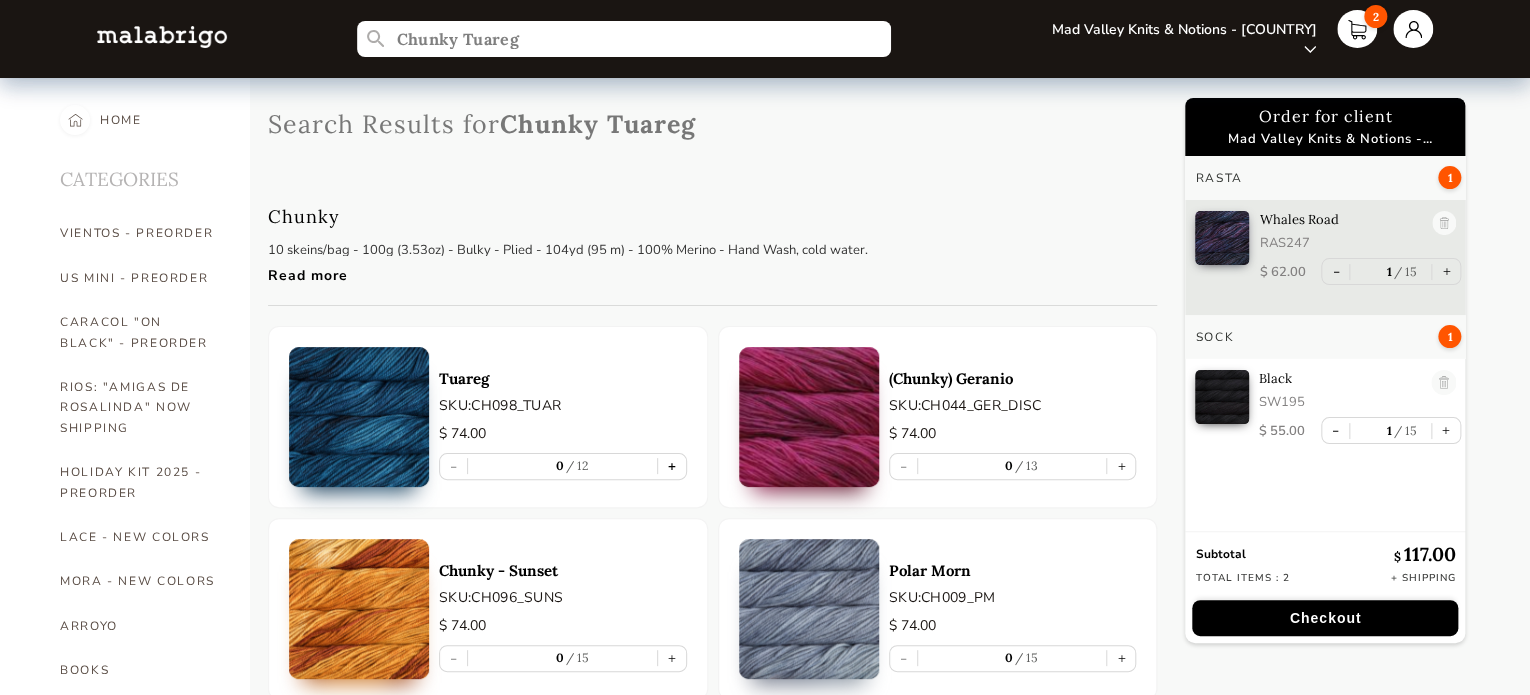 click on "+" at bounding box center (672, 466) 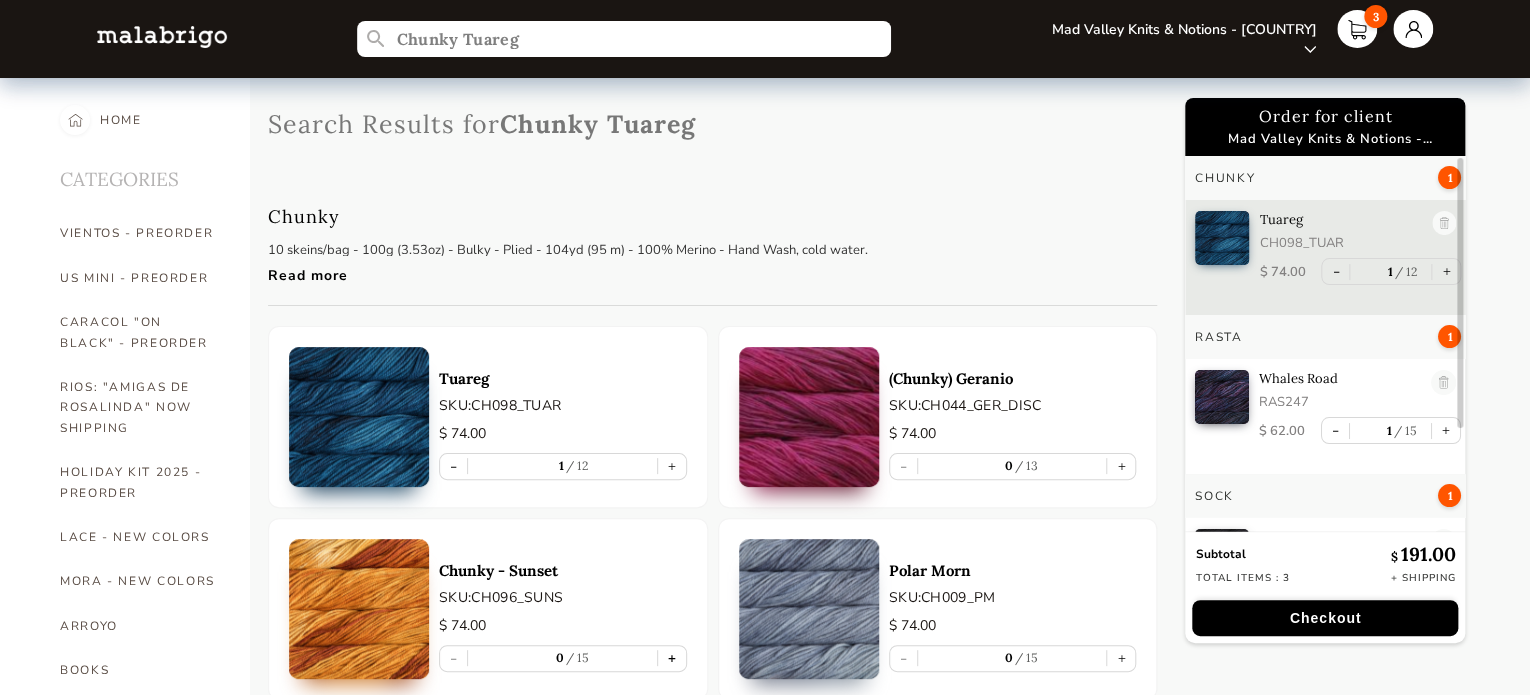 click on "+" at bounding box center [672, 658] 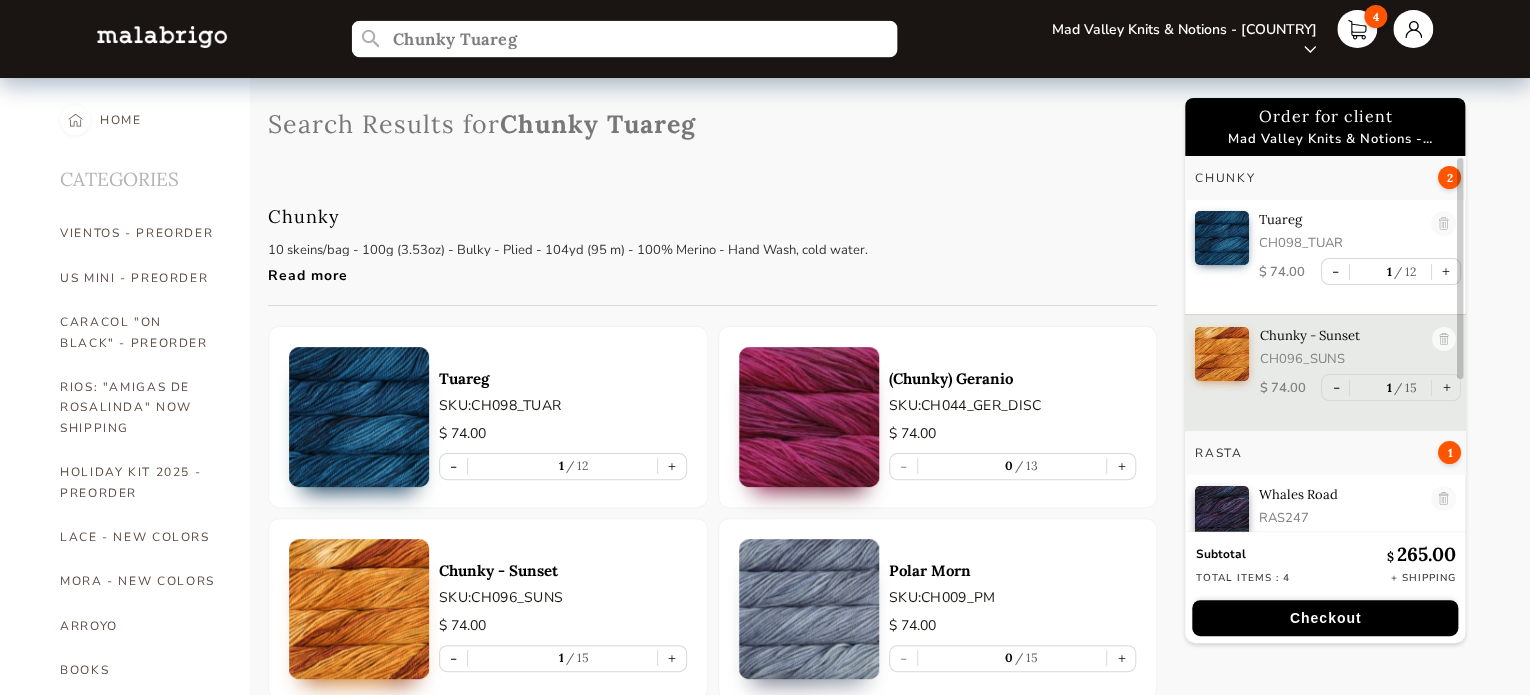 click on "Chunky Tuareg" at bounding box center (623, 39) 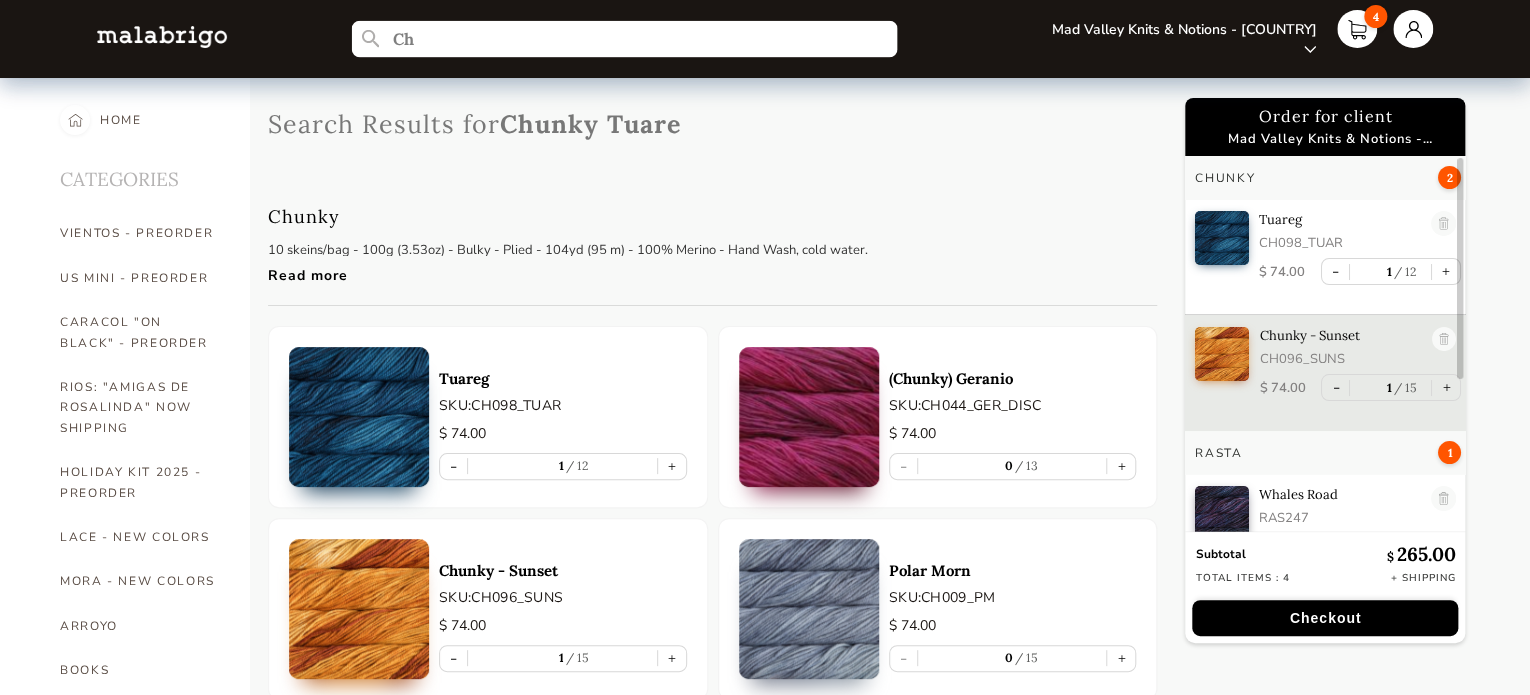 type on "C" 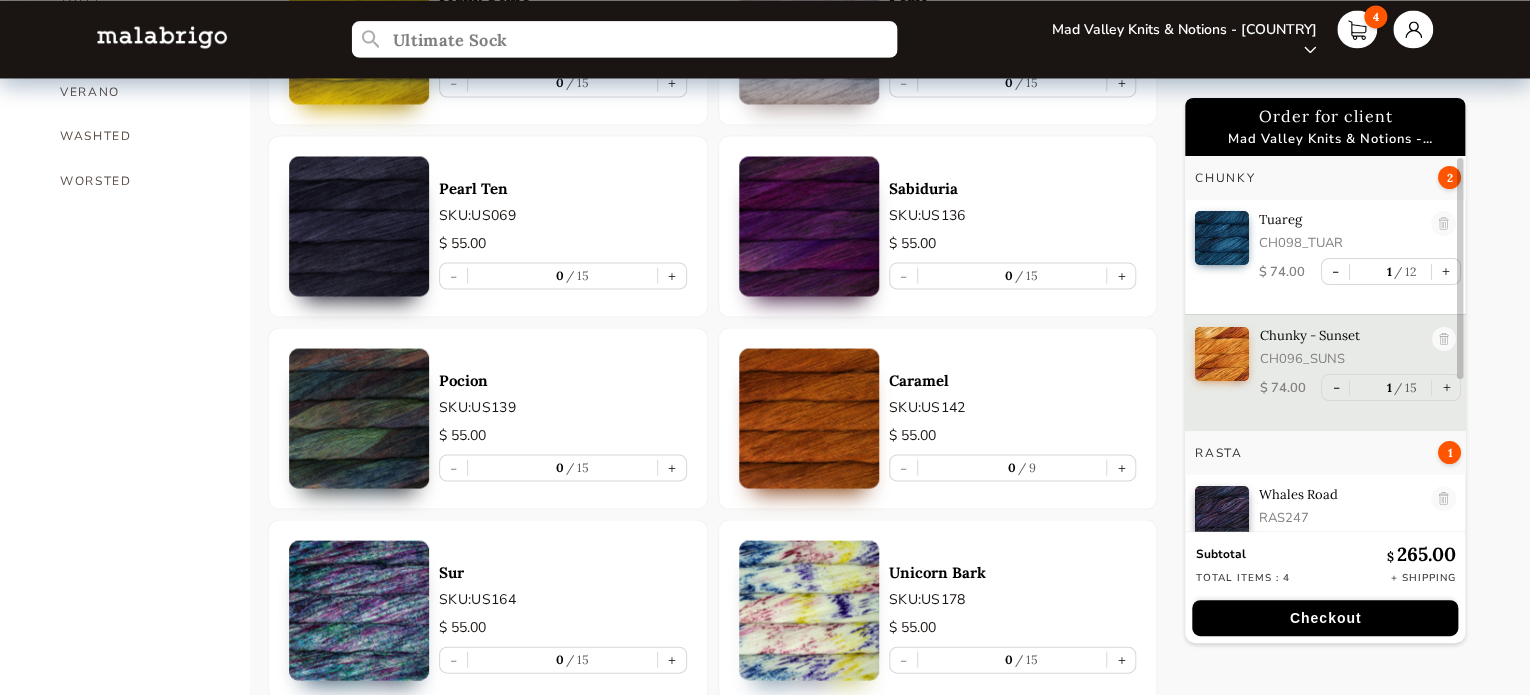 scroll, scrollTop: 0, scrollLeft: 0, axis: both 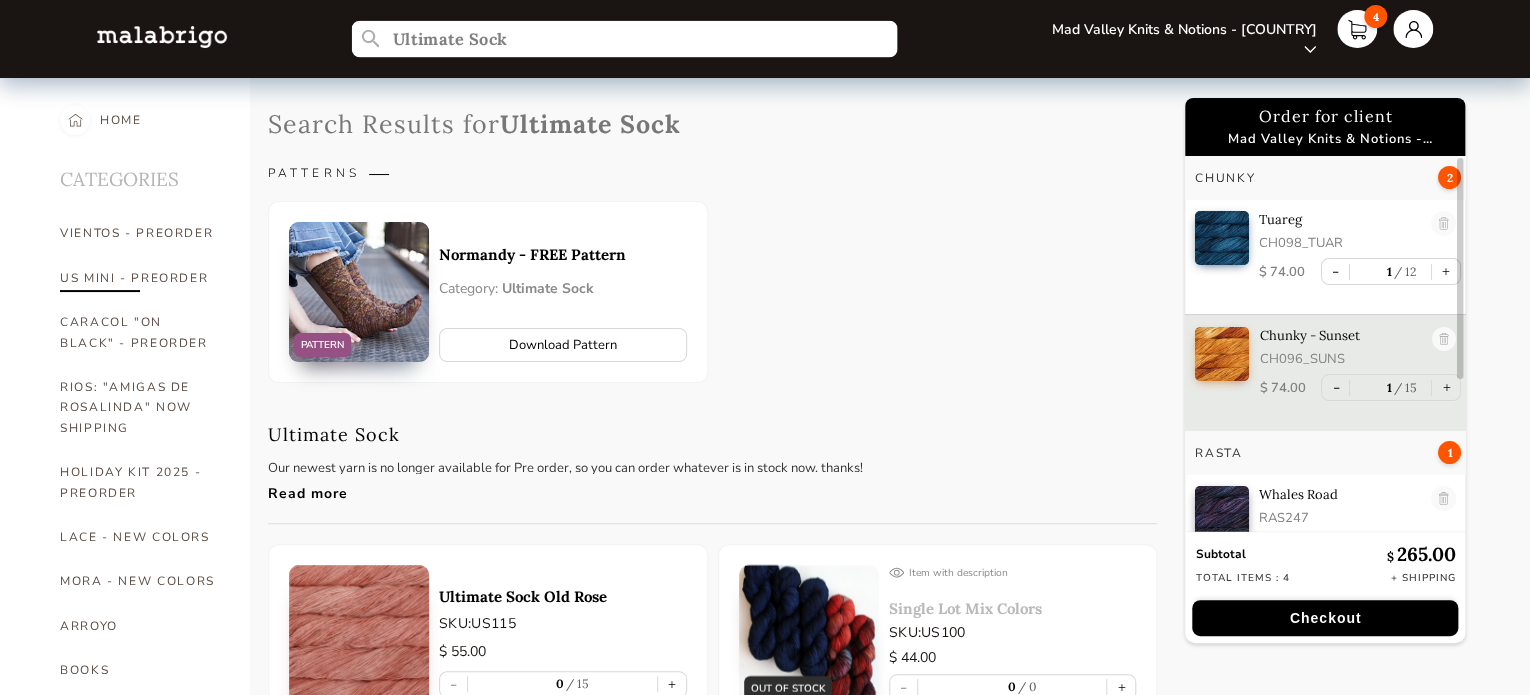 type on "Ultimate Sock" 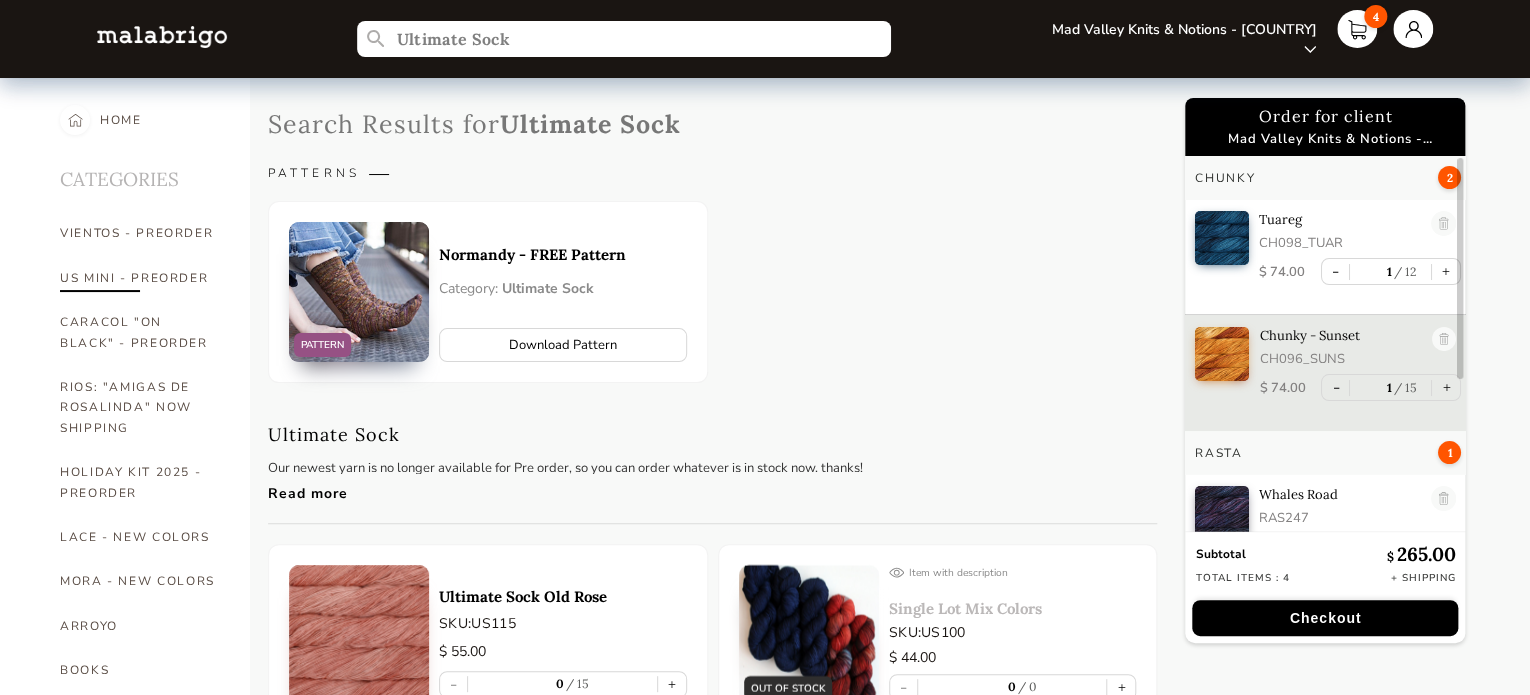 click on "US MINI - PREORDER" at bounding box center (140, 278) 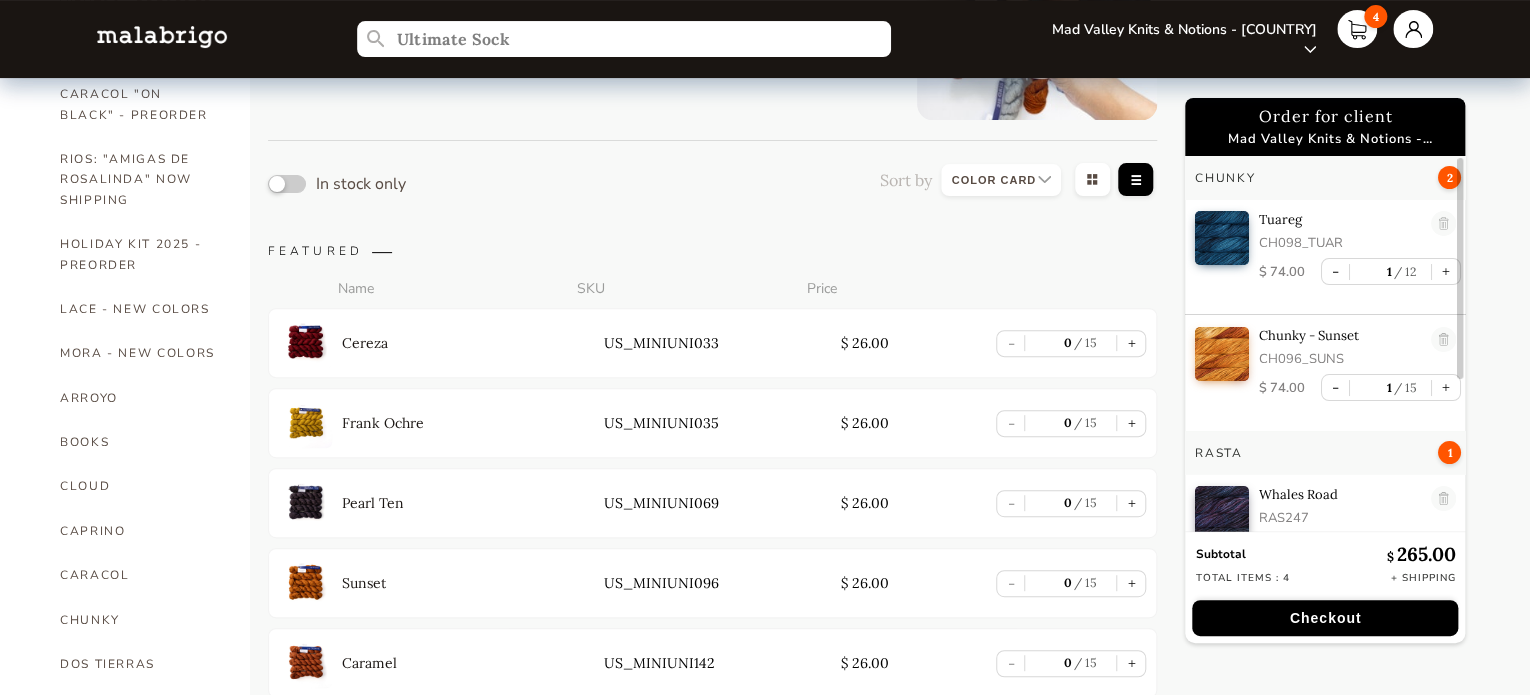 scroll, scrollTop: 0, scrollLeft: 0, axis: both 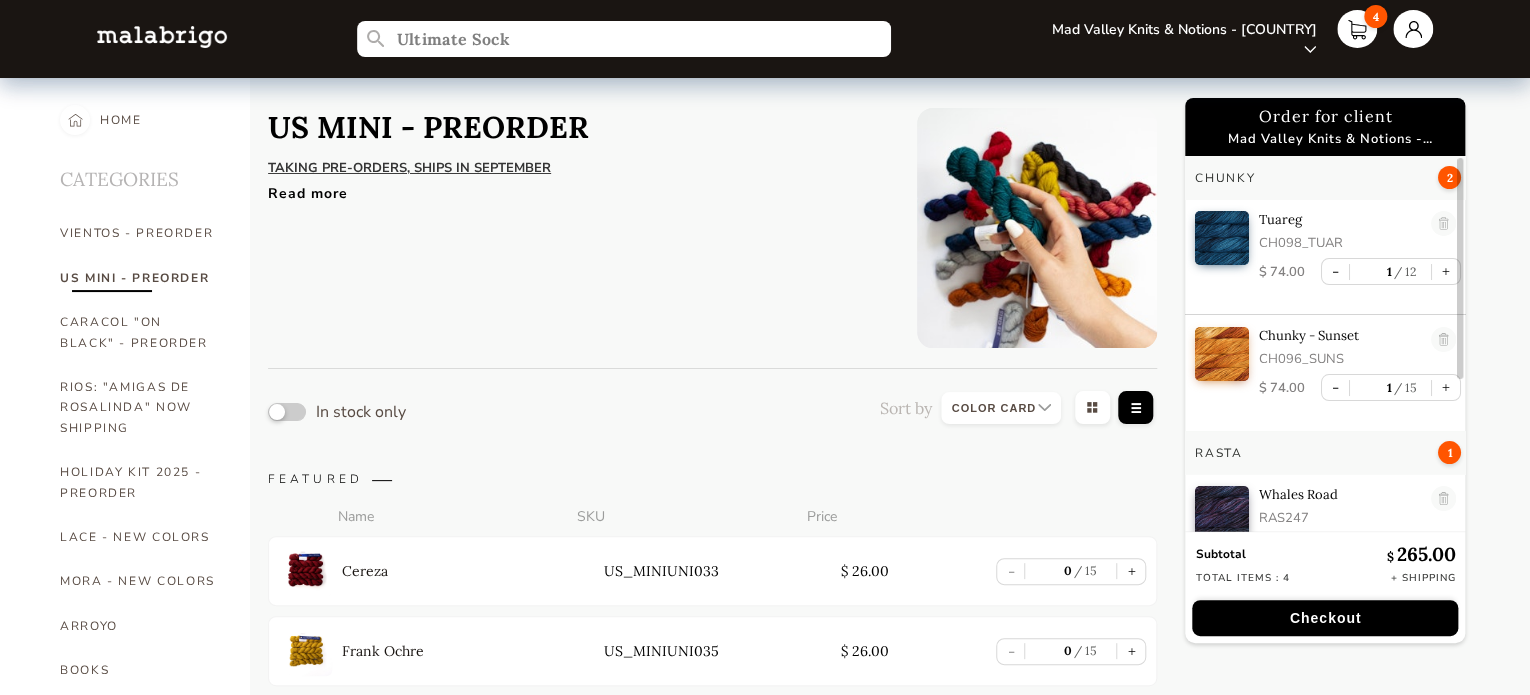 click on "Checkout" at bounding box center (1325, 618) 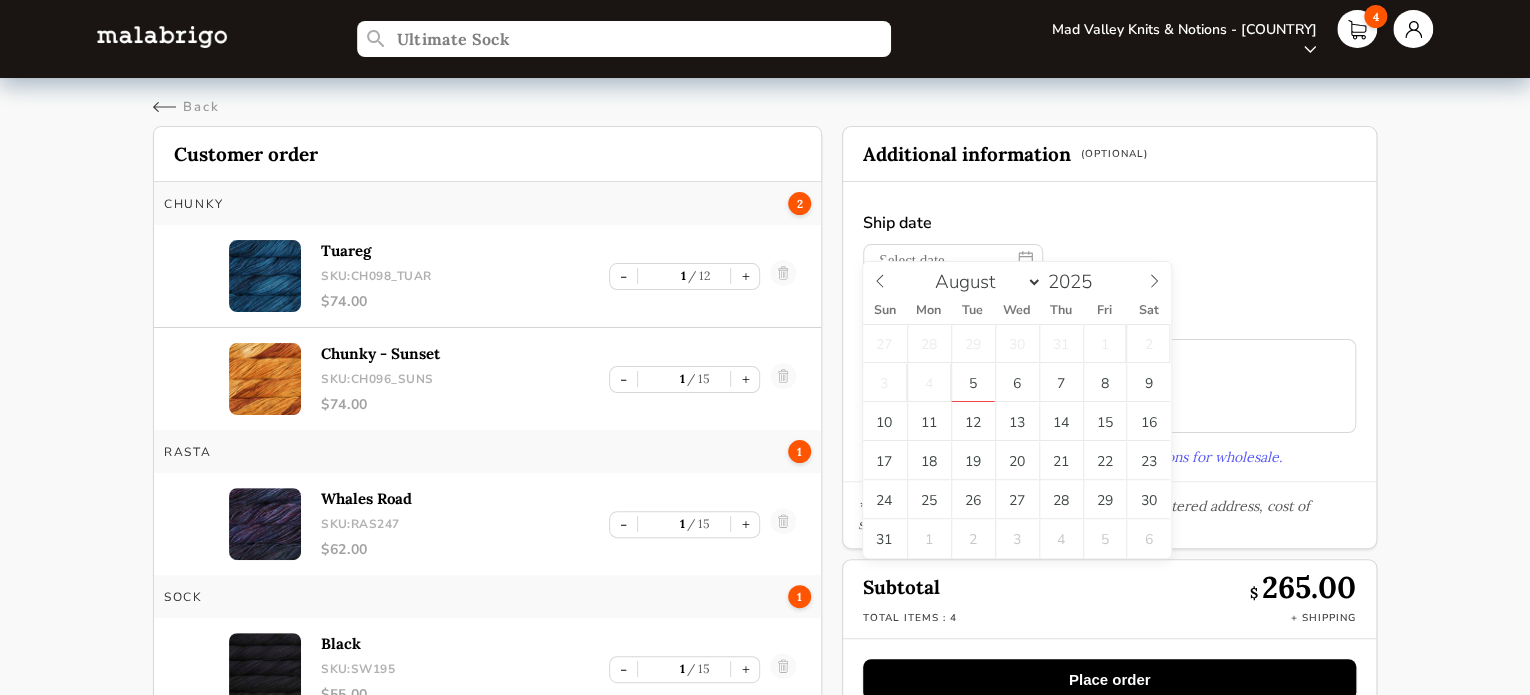 click at bounding box center [953, 260] 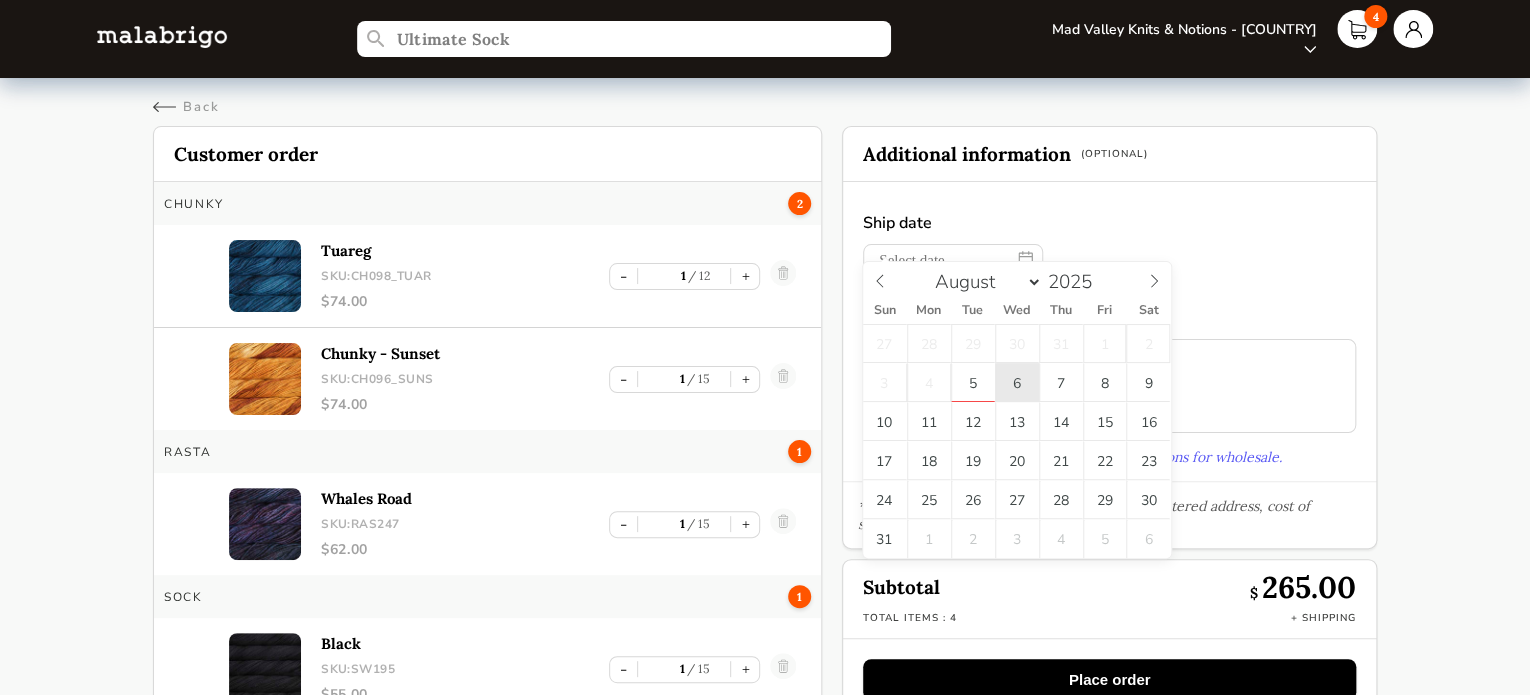 click on "6" at bounding box center (1017, 382) 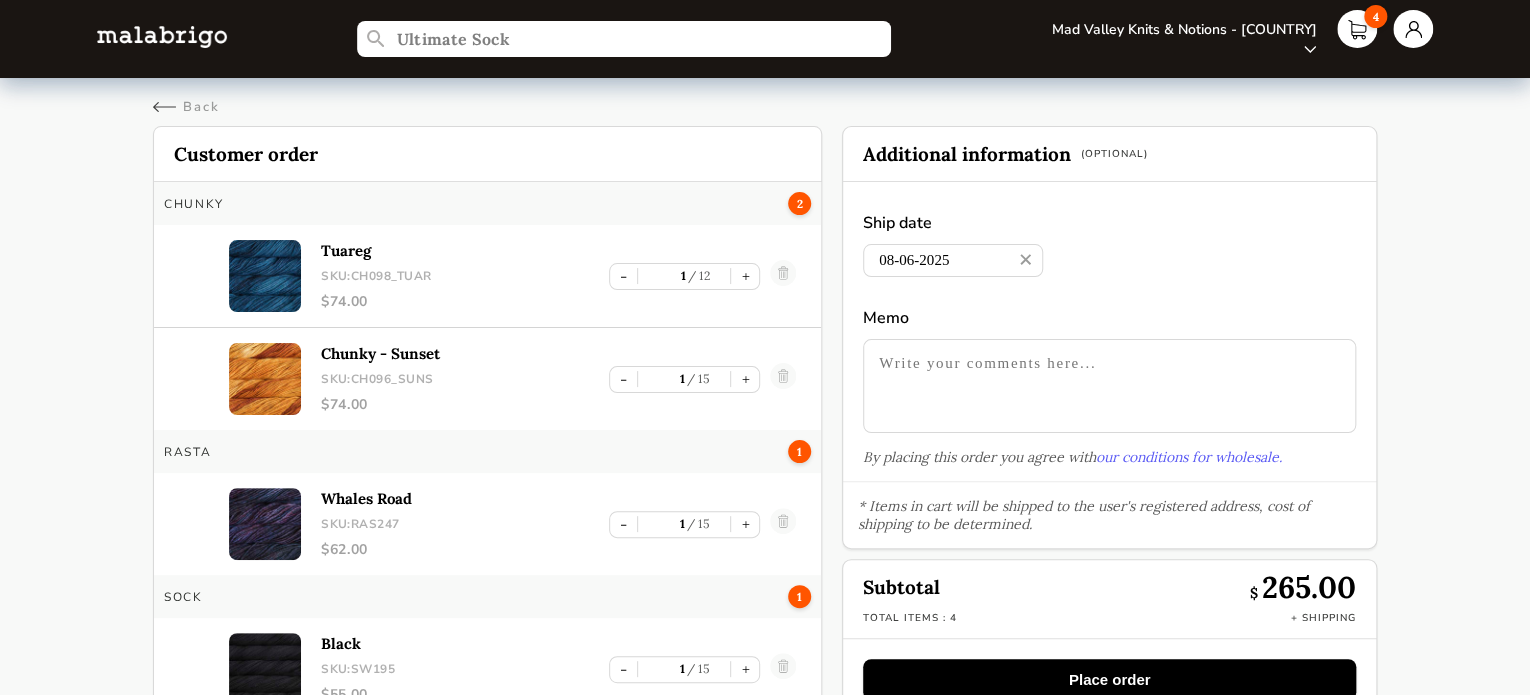 click on "Place order" at bounding box center (1109, 679) 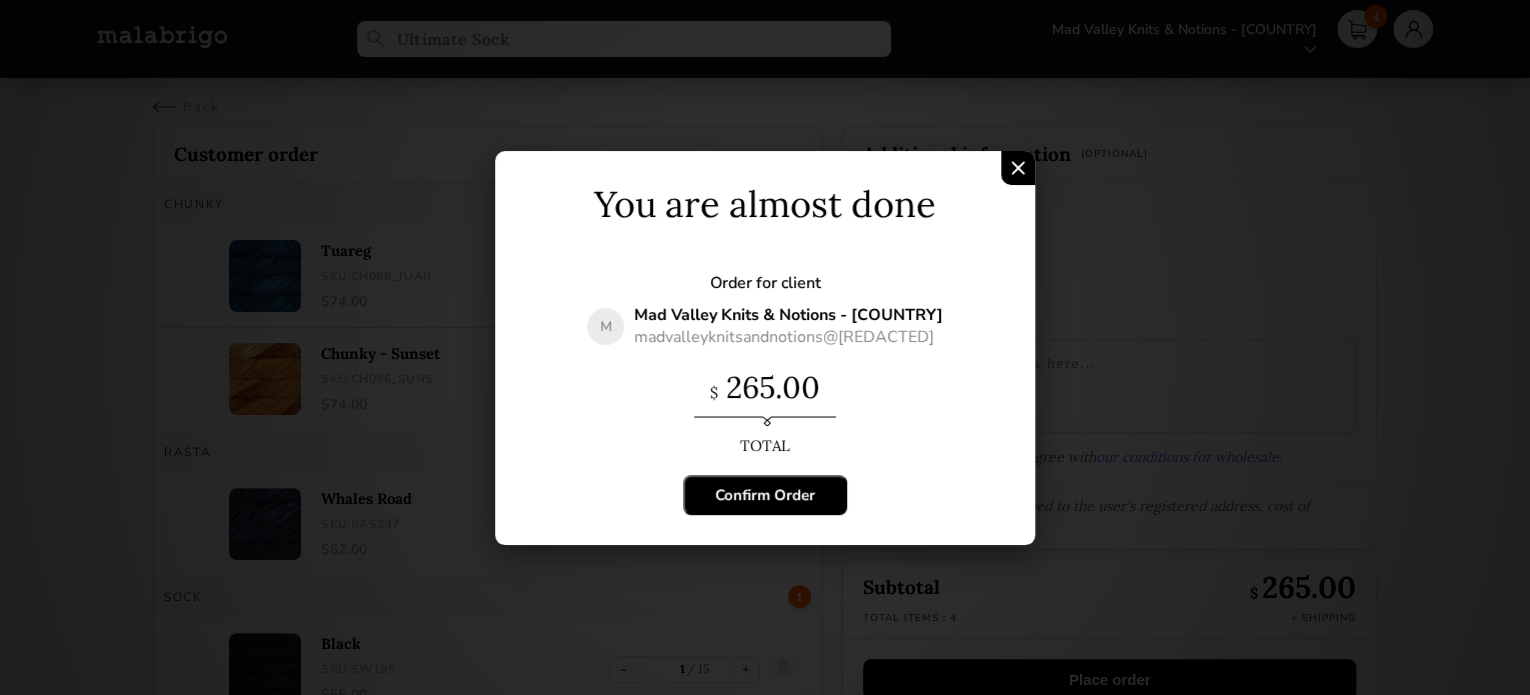click on "Confirm Order" at bounding box center (765, 495) 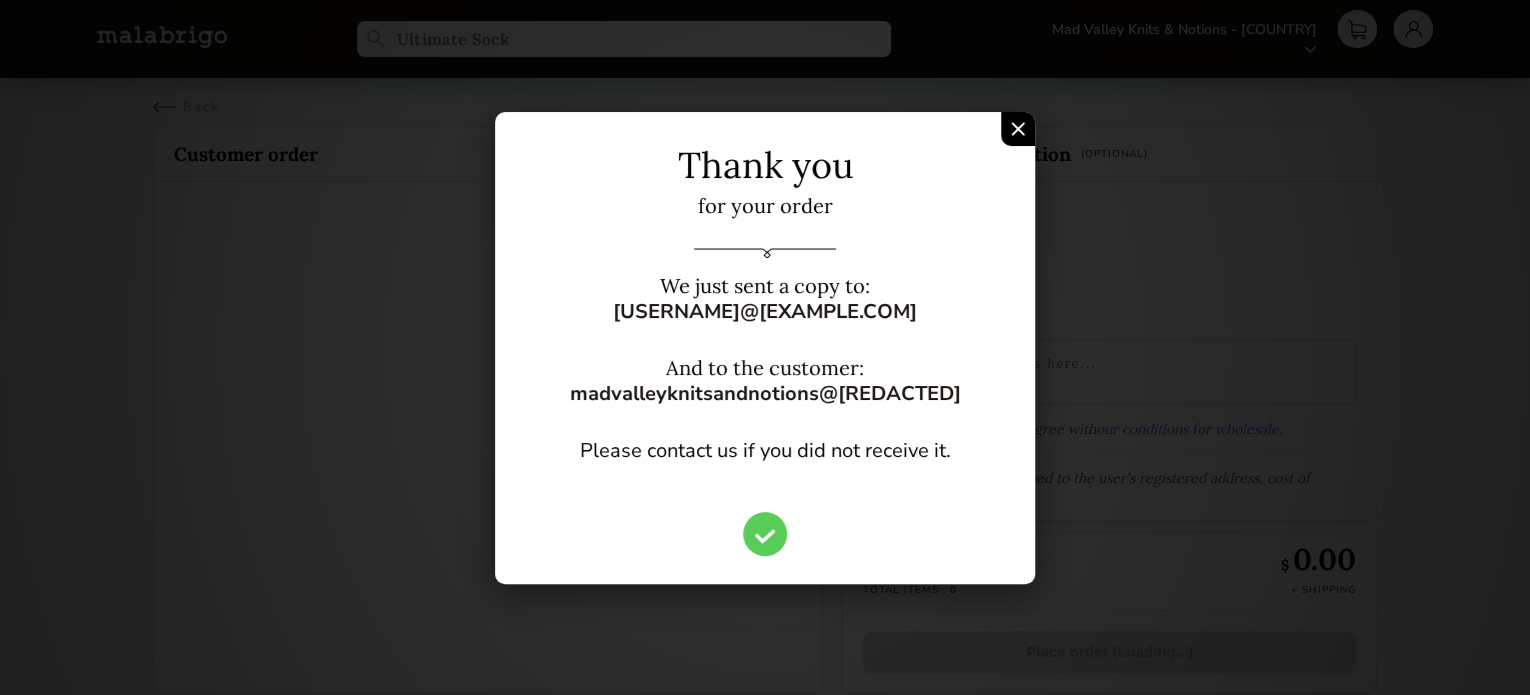 click at bounding box center (1018, 129) 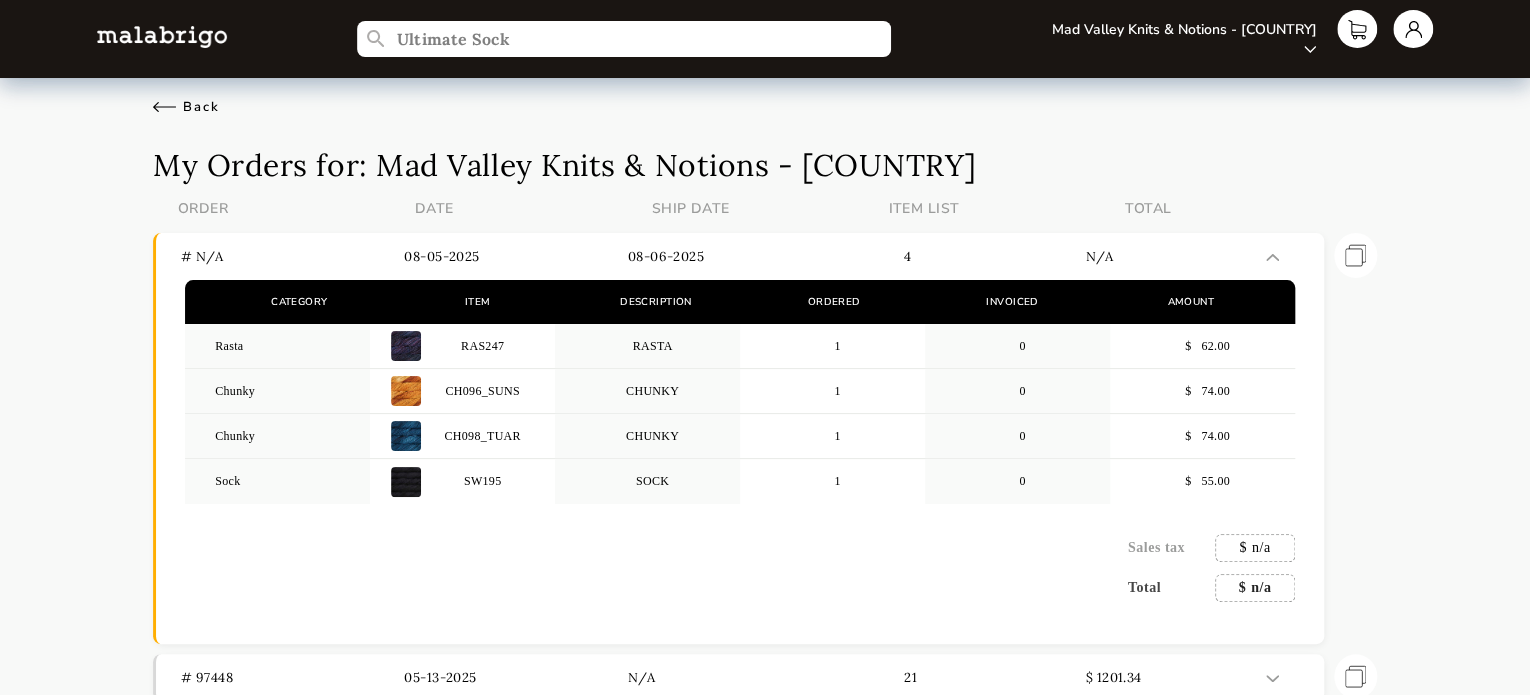 click on "Back" at bounding box center (186, 107) 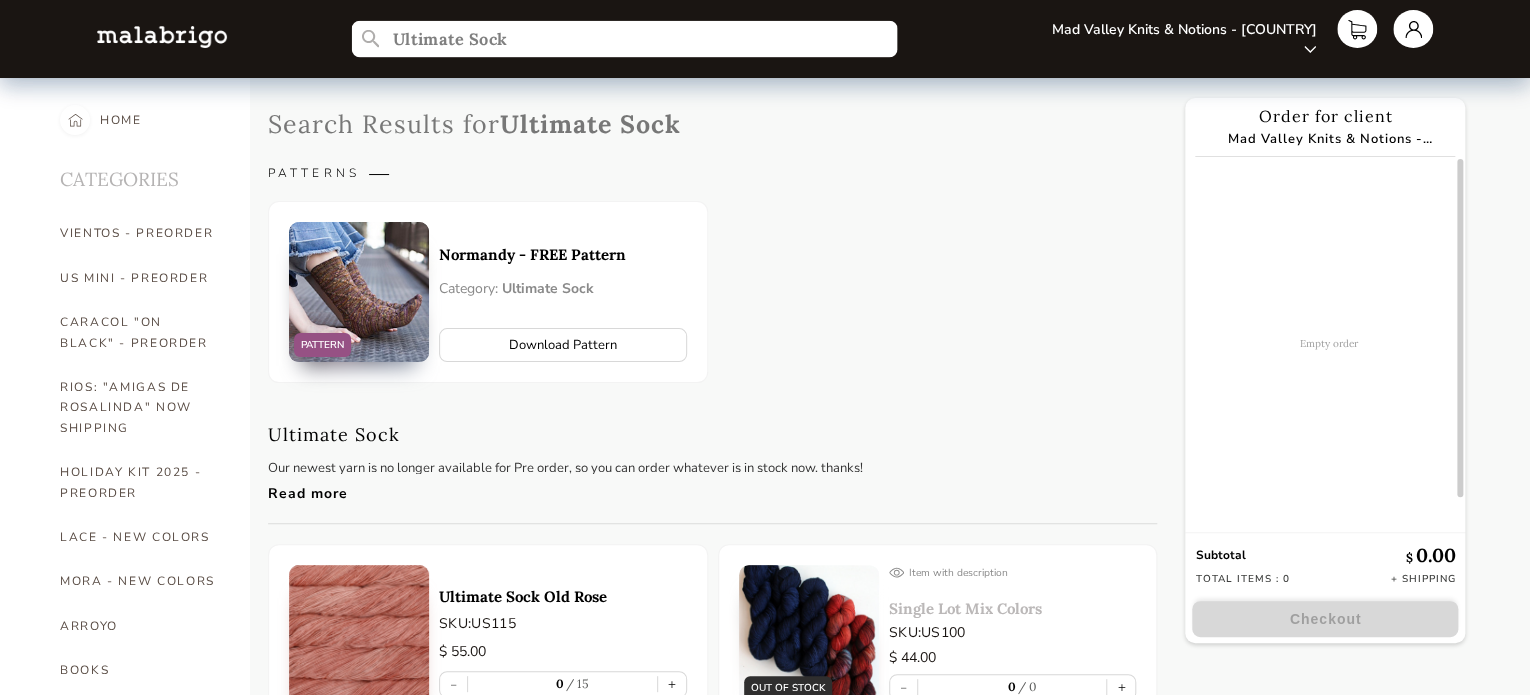 click on "Ultimate Sock" at bounding box center [623, 39] 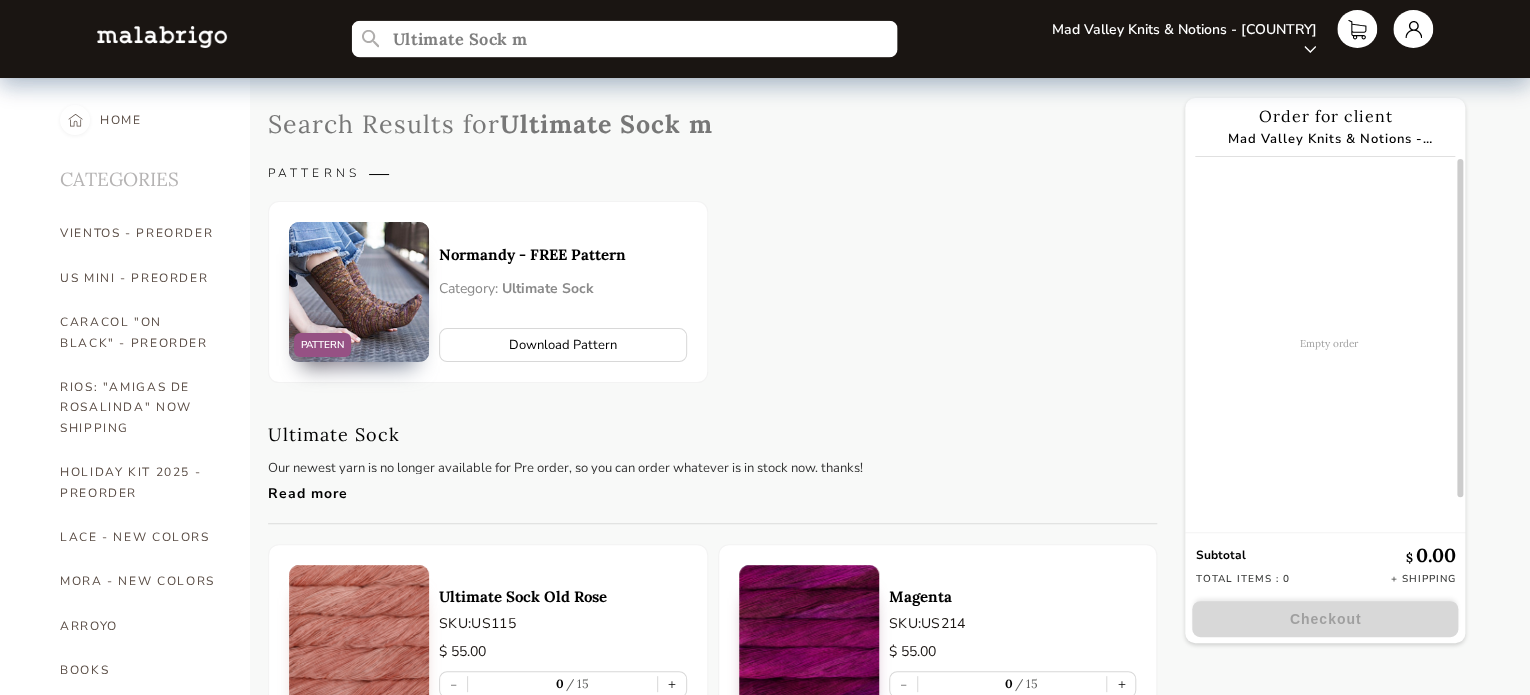 type on "Ultimate Sock" 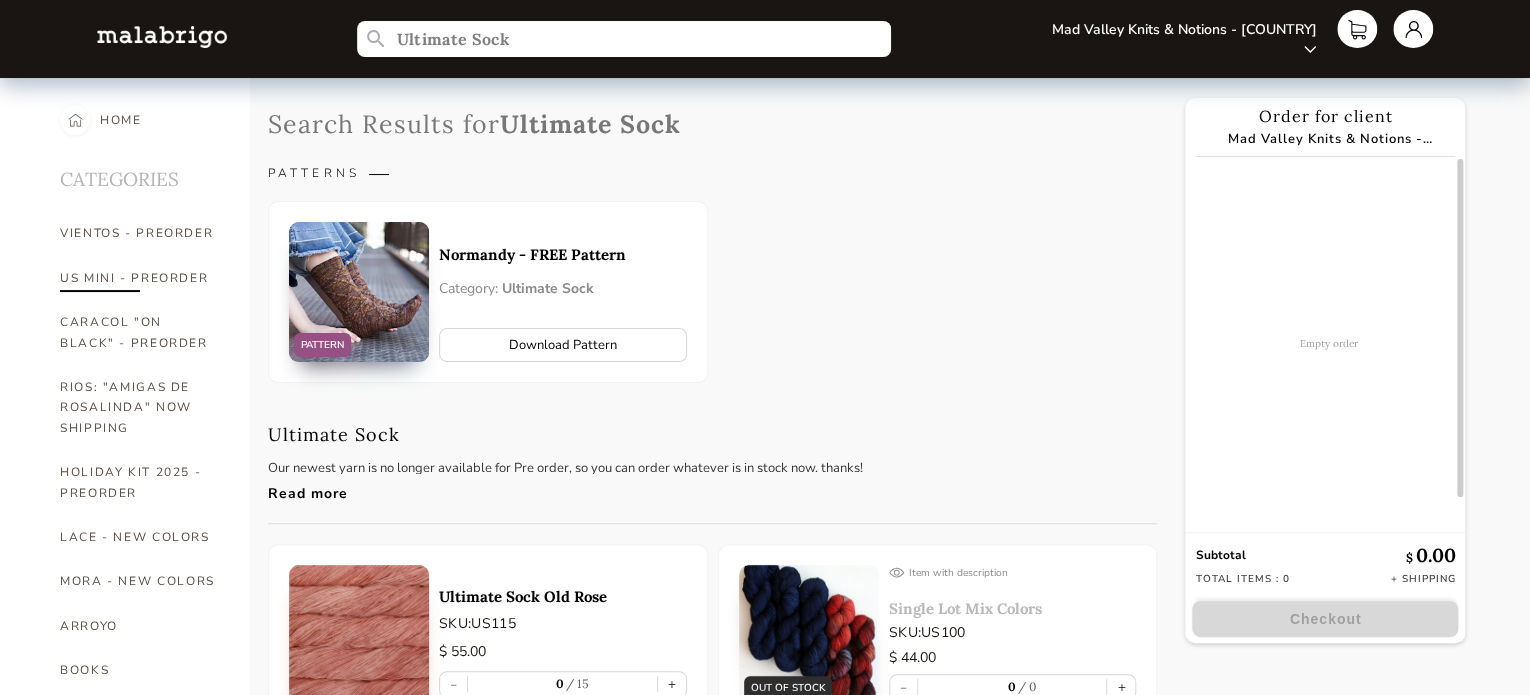 click on "US MINI - PREORDER" at bounding box center (140, 278) 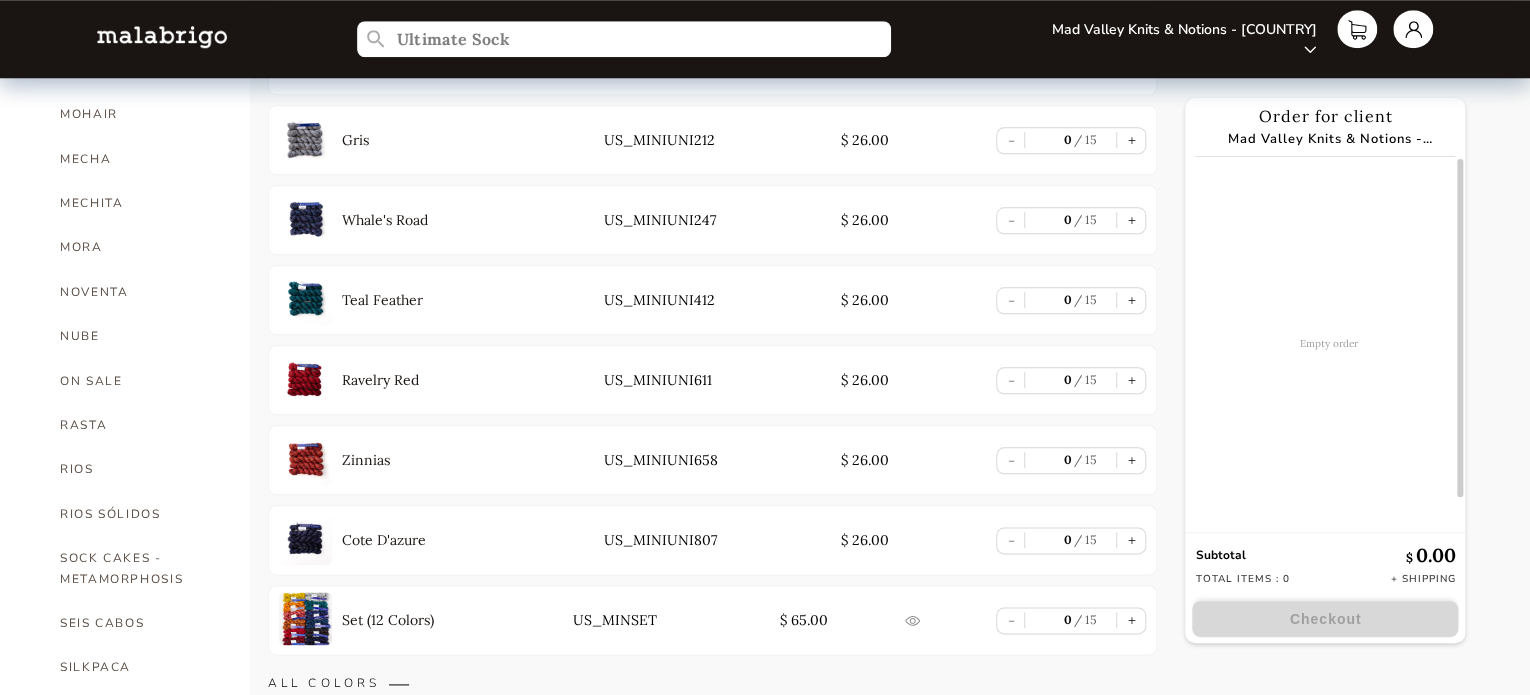 scroll, scrollTop: 904, scrollLeft: 0, axis: vertical 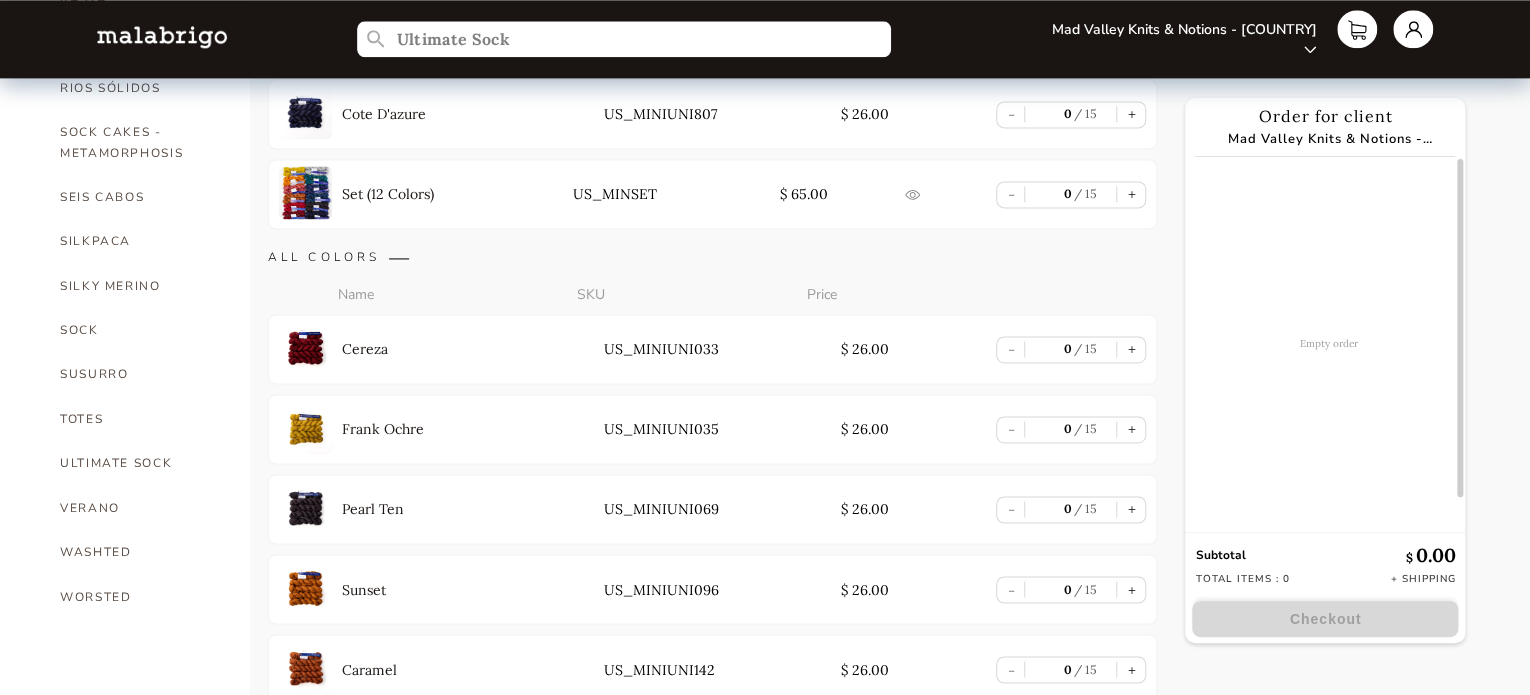 click on "Mad Valley Knits & Notions - [COUNTRY]" at bounding box center [1181, 39] 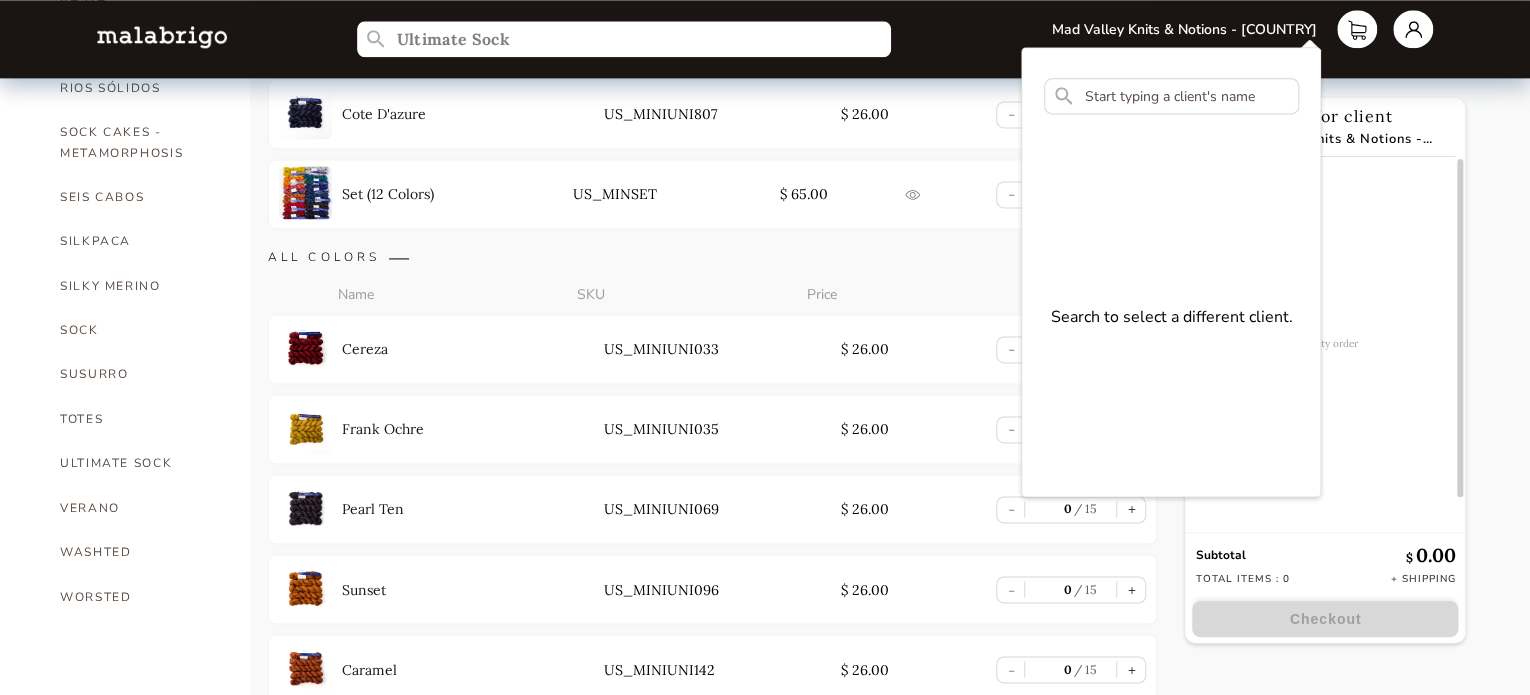 click at bounding box center [1172, 96] 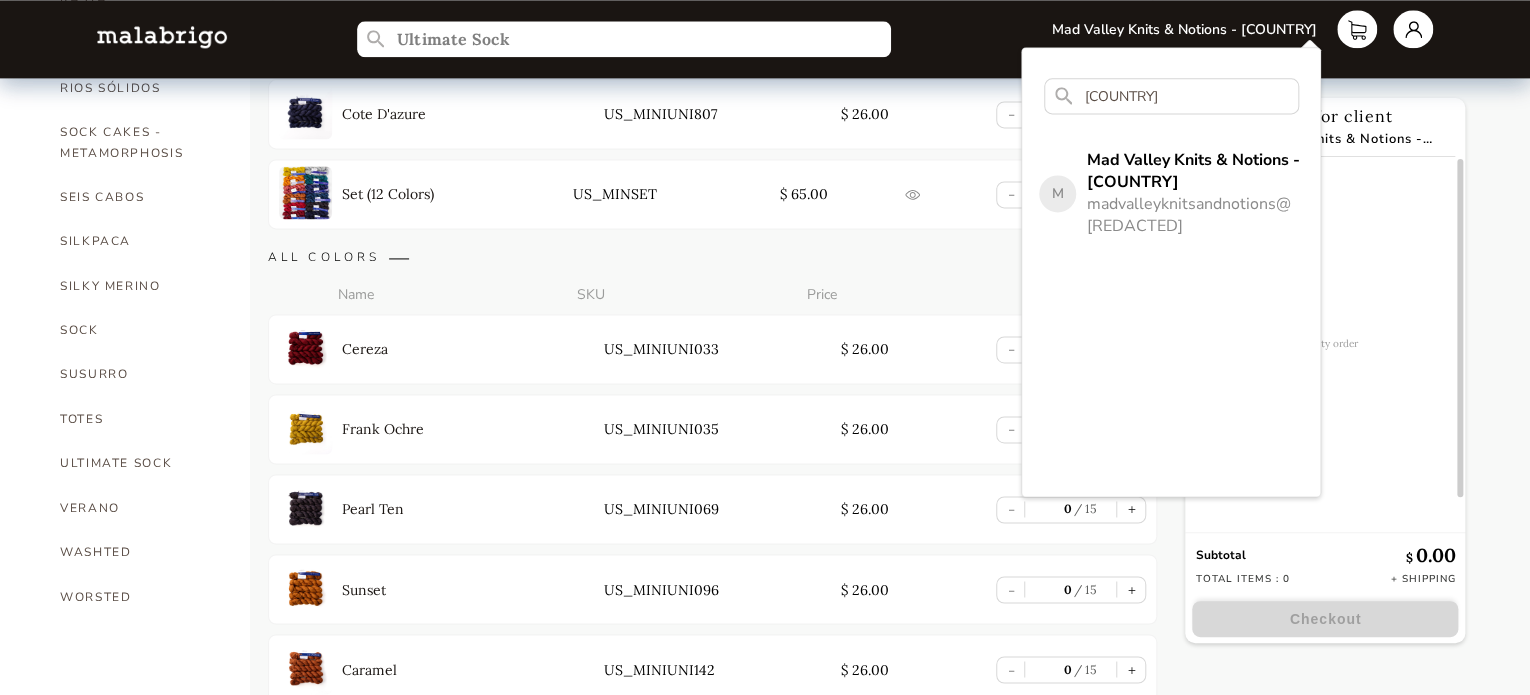 type on "[COUNTRY]" 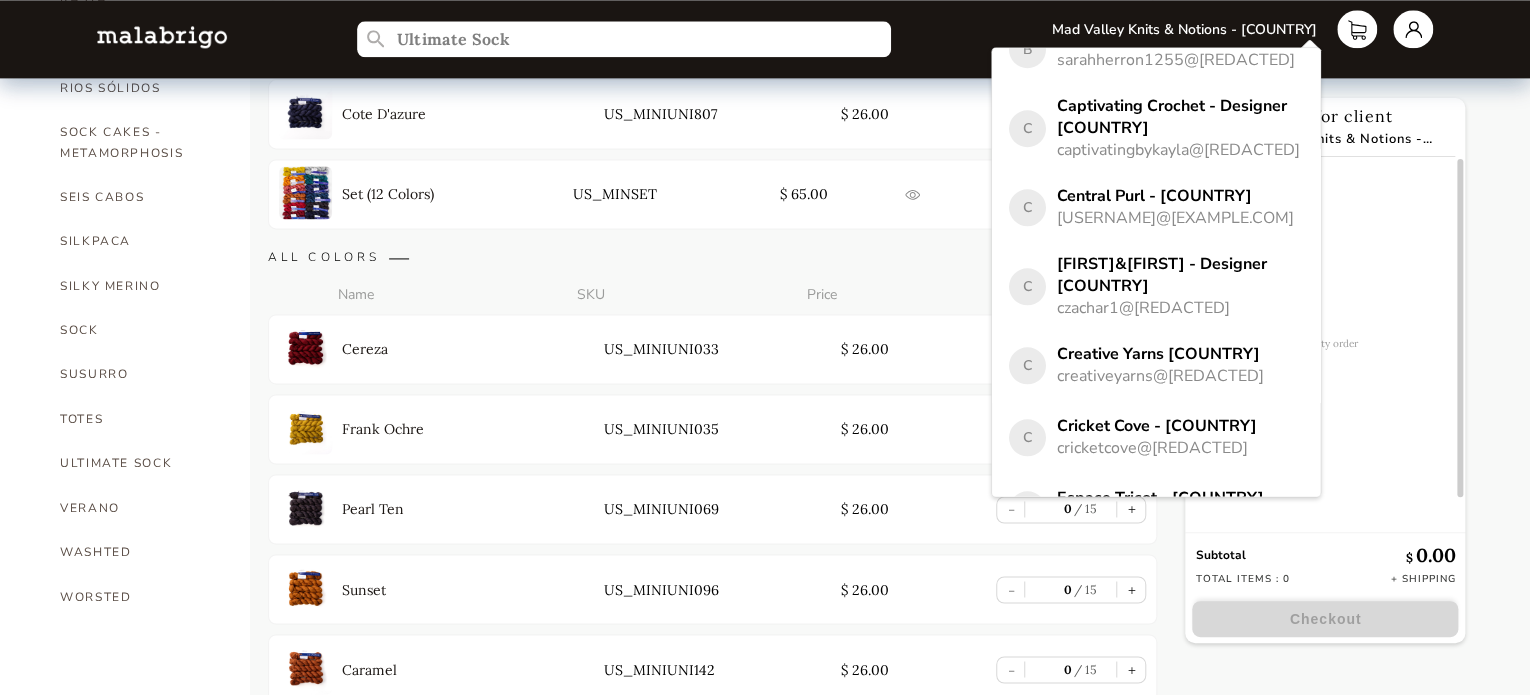 scroll, scrollTop: 930, scrollLeft: 0, axis: vertical 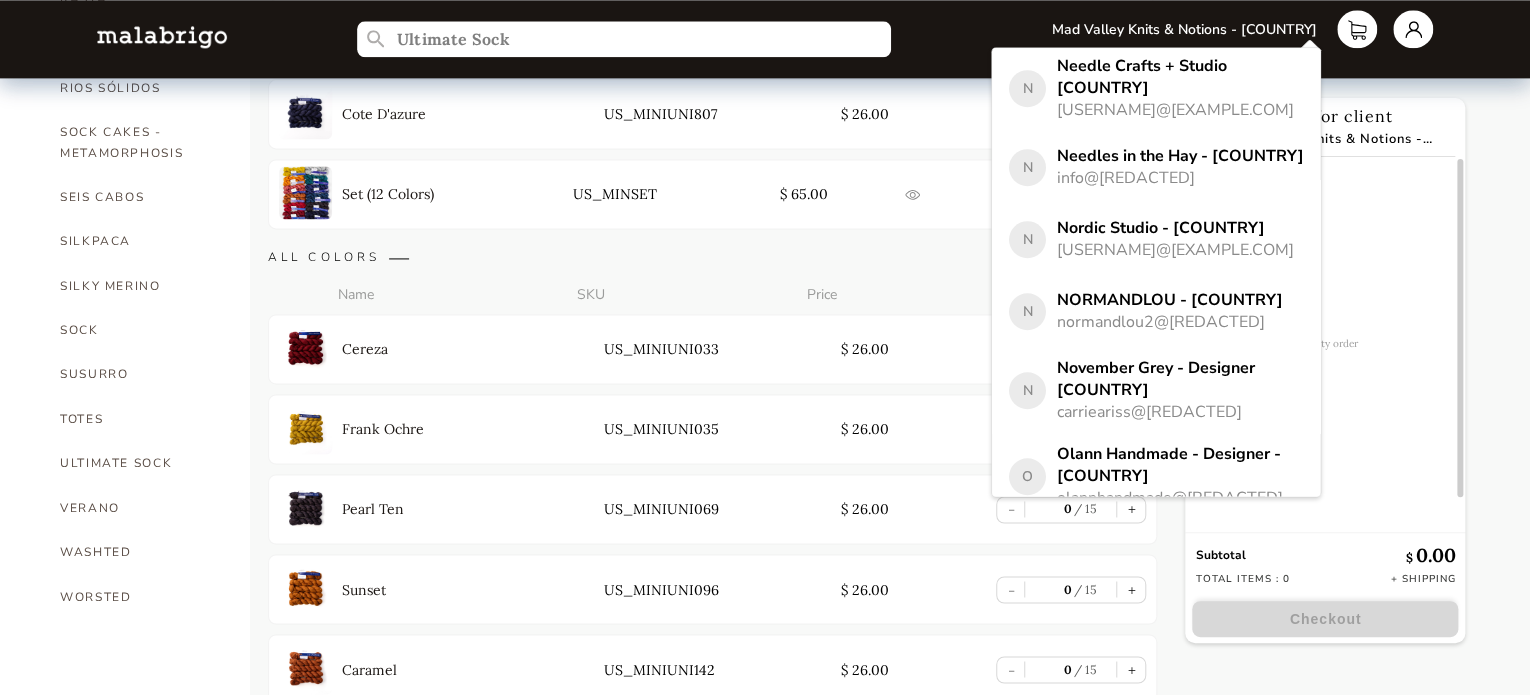 click on "A A Twist of Yarn - [COUNTRY] info@[REDACTED] A Abbott Enterprises Limited [COUNTRY] wooltrends709@[REDACTED] A Amanon Designs - Designer [COUNTRY] amanondesigns@[REDACTED] A Art of Yarn - [COUNTRY] info@[REDACTED] A Artisanthropy [COUNTRY] info@[REDACTED] B Baaad Anna's Yarn Store [COUNTRY] baaadannas@[REDACTED] B Beehive Wool Shop - [COUNTRY] beehivewoolshop@[REDACTED] B Berkana Wool Shop [COUNTRY] info@[REDACTED] B Black Sheep Knitting - Designer [COUNTRY] bsknittingco@[REDACTED] B Black Sheep Yarns - [COUNTRY] helen@[REDACTED] B Blue Herron Knits - [COUNTRY] sarahherron1255@[REDACTED] C Captivating Crochet - Designer [COUNTRY] captivatingbykayla@[REDACTED] C Central Purl - [COUNTRY] hello@[REDACTED] C Charlie&Gav - Designer [COUNTRY] czachar1@[REDACTED] C Creative Yarns [COUNTRY] creativeyarns@[REDACTED] C Cricket Cove - [COUNTRY] cricketcove@[REDACTED] E Espace Tricot - [COUNTRY] info@[REDACTED] F Fabrications Ottawa [COUNTRY] faustina@[REDACTED] F Faking Sanity [COUNTRY] wearefakingsanity@[REDACTED] F Feather Your..." at bounding box center (1156, 272) 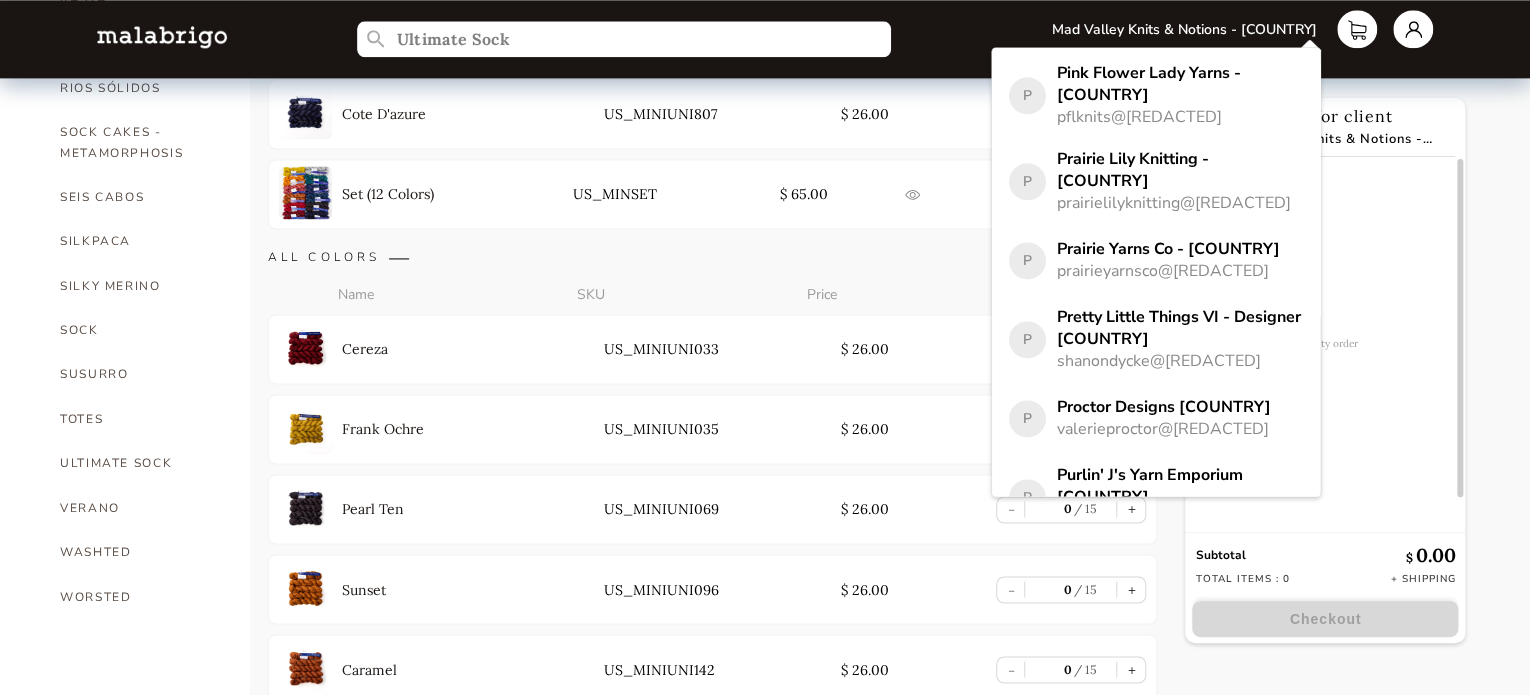 scroll, scrollTop: 5096, scrollLeft: 0, axis: vertical 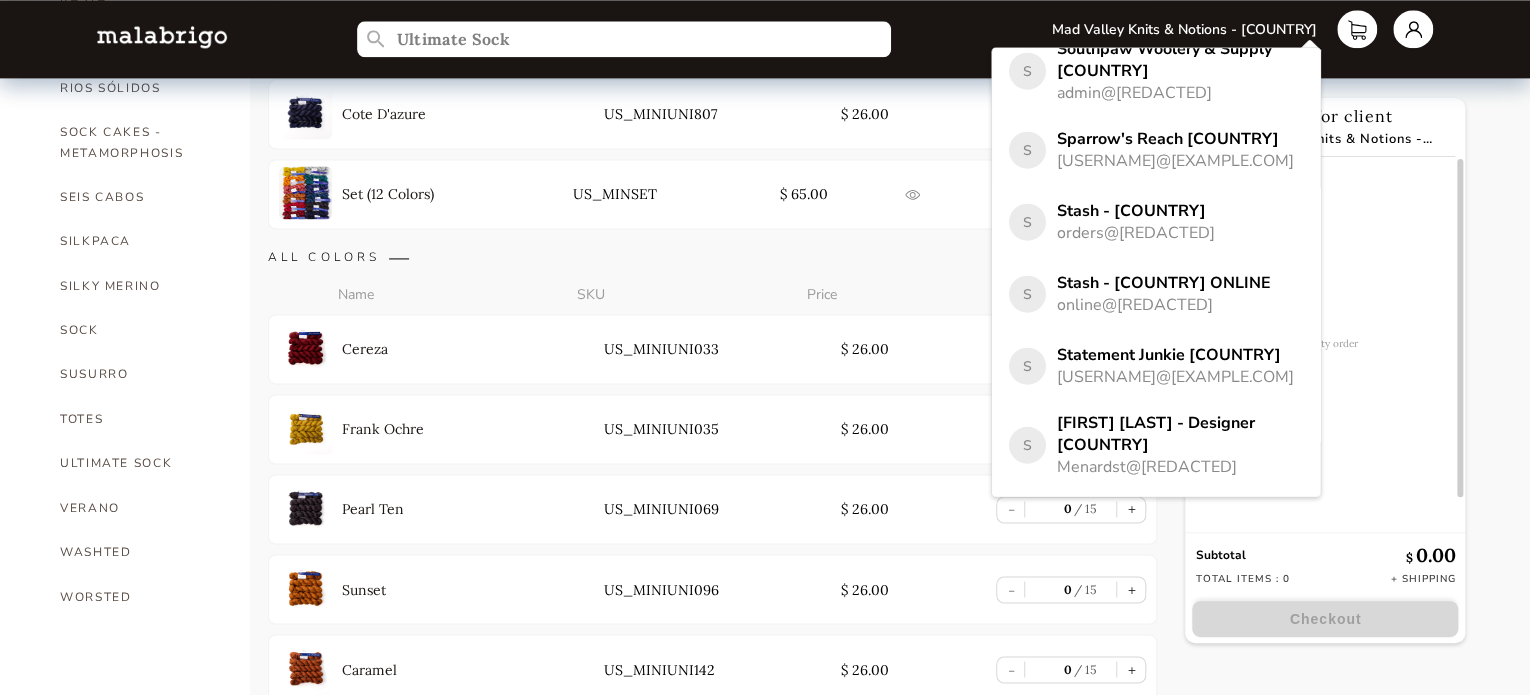 drag, startPoint x: 1320, startPoint y: 378, endPoint x: 1308, endPoint y: 352, distance: 28.635643 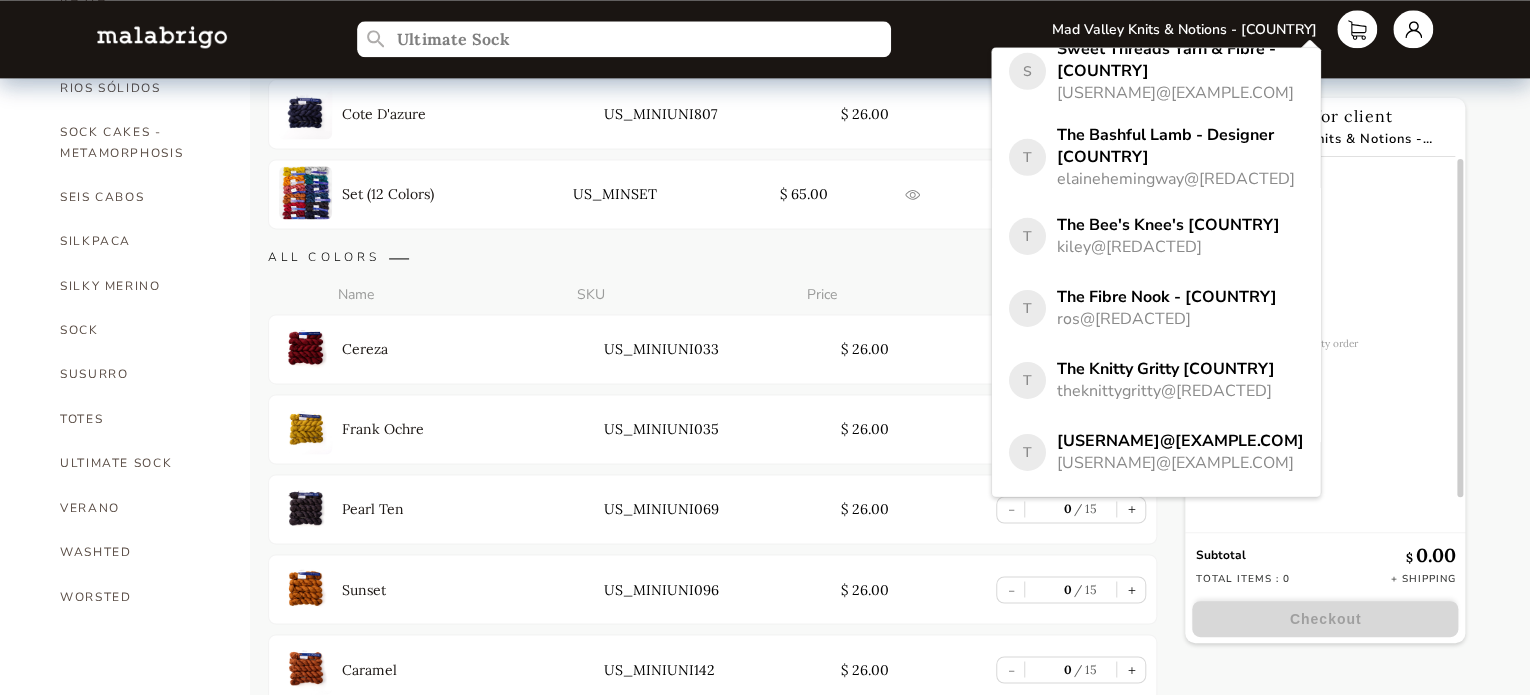 scroll, scrollTop: 6973, scrollLeft: 0, axis: vertical 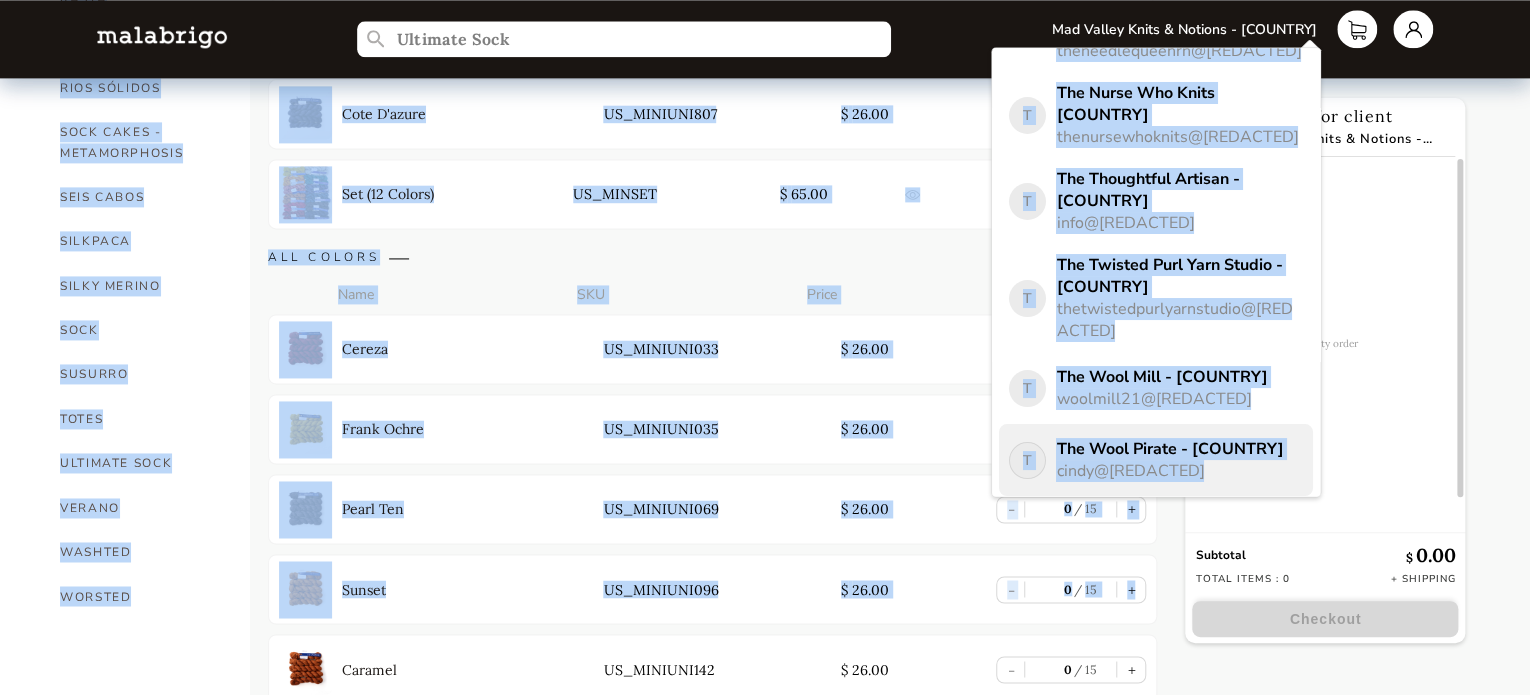 drag, startPoint x: 1052, startPoint y: 126, endPoint x: 1296, endPoint y: 475, distance: 425.83682 